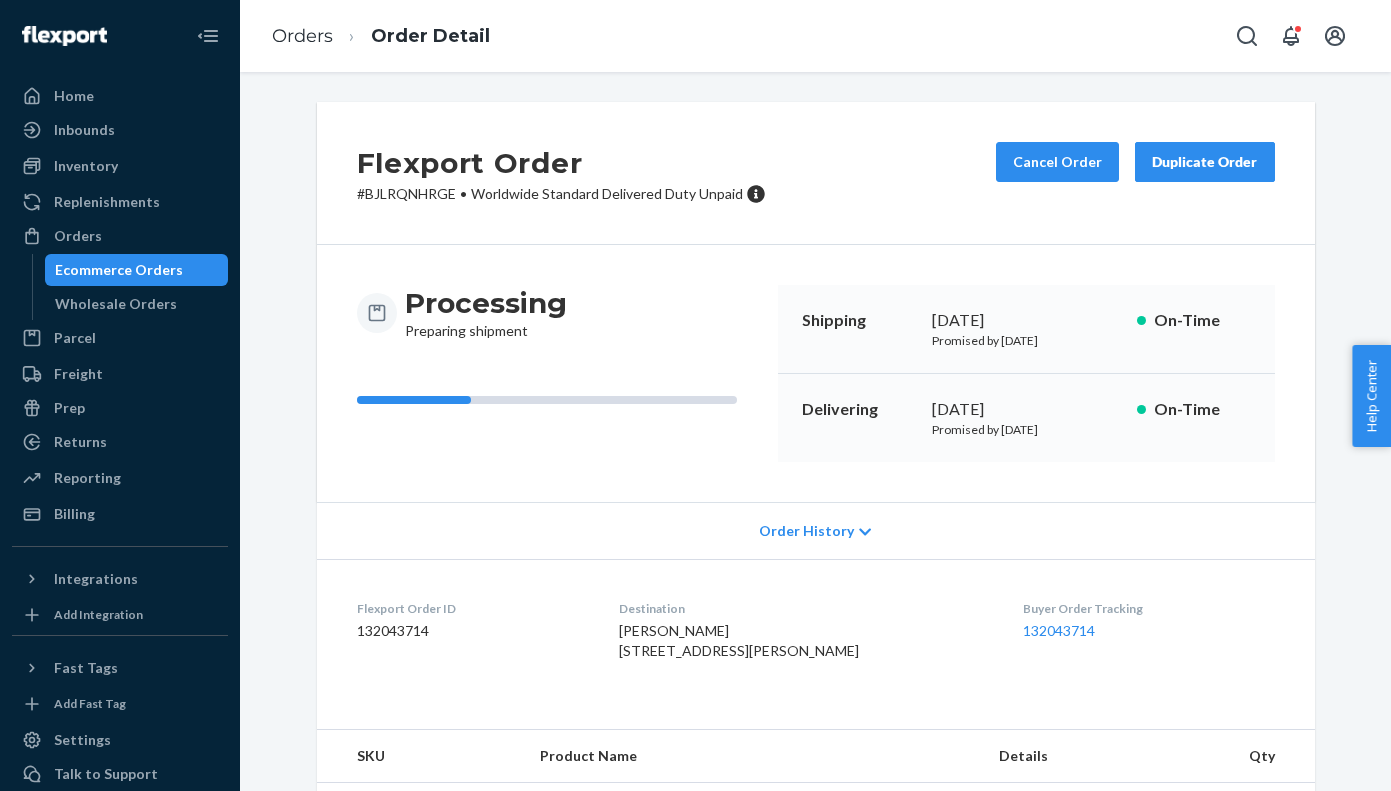 scroll, scrollTop: 0, scrollLeft: 0, axis: both 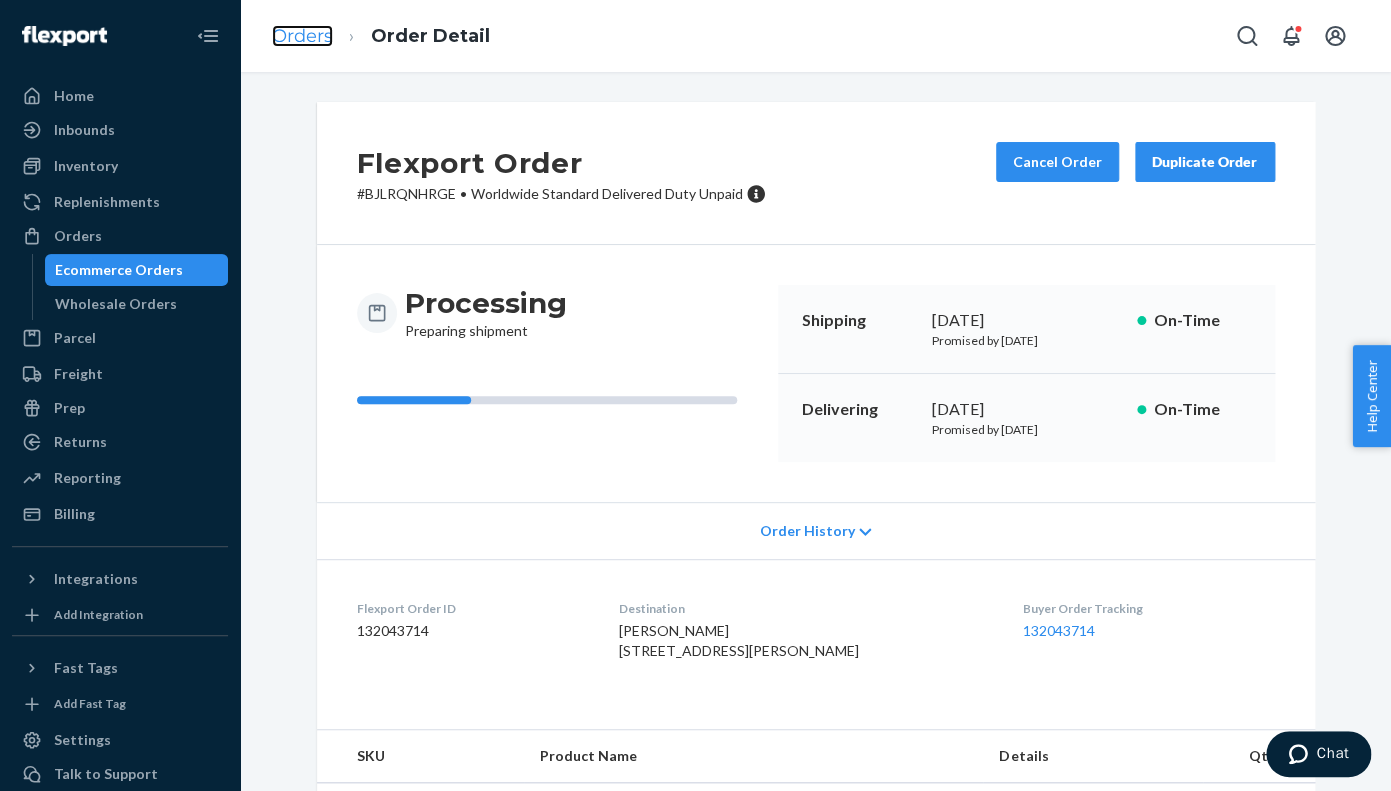 click on "Orders" at bounding box center (302, 36) 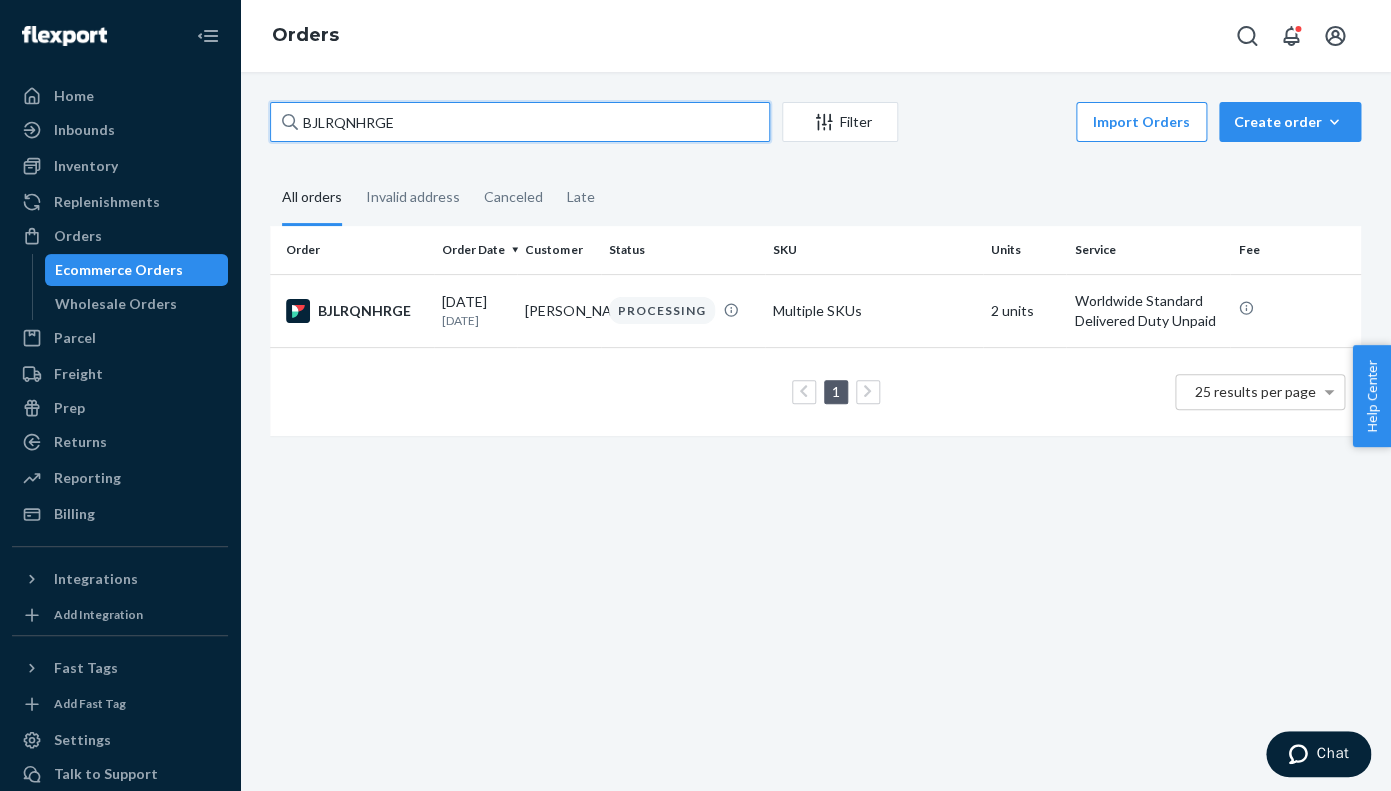 drag, startPoint x: 426, startPoint y: 125, endPoint x: 292, endPoint y: 123, distance: 134.01492 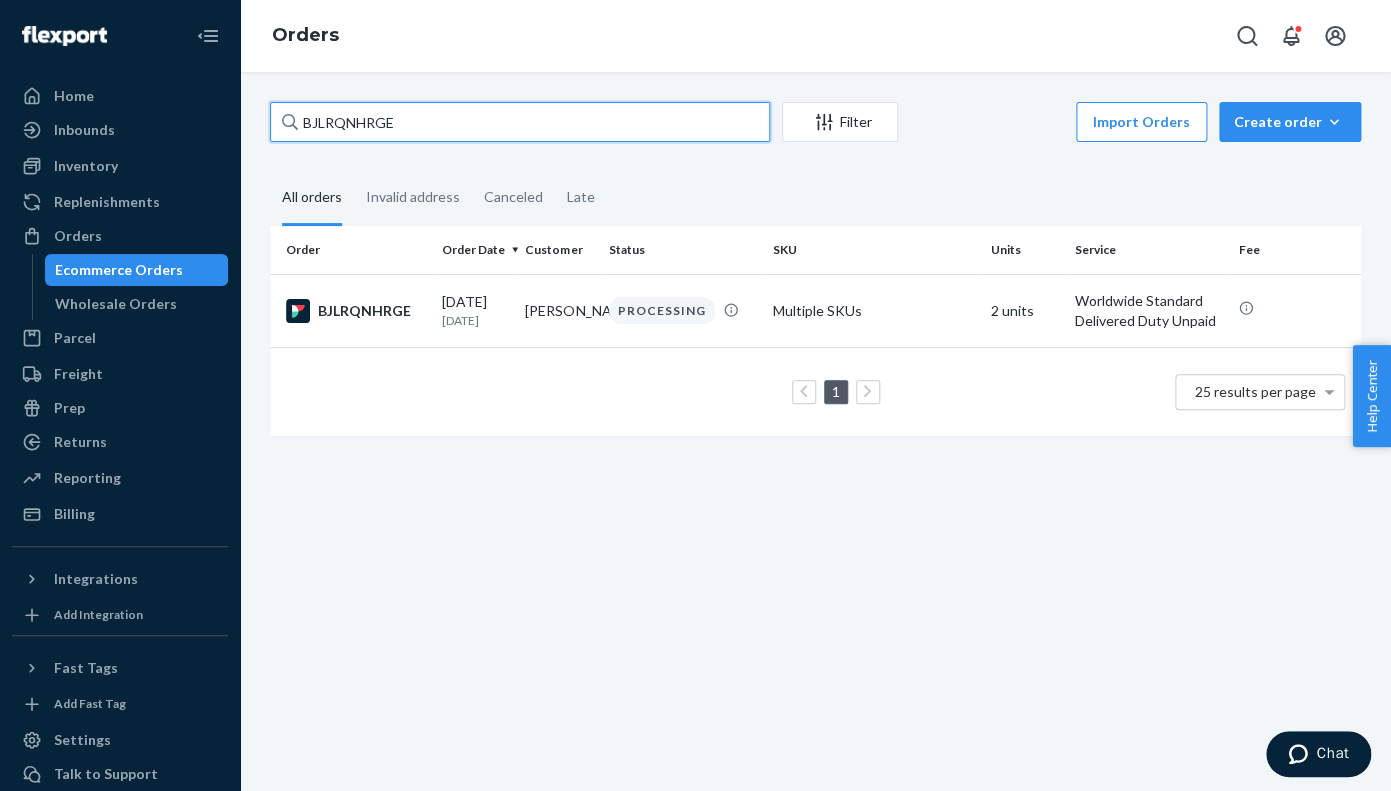 paste on "PILO-129414" 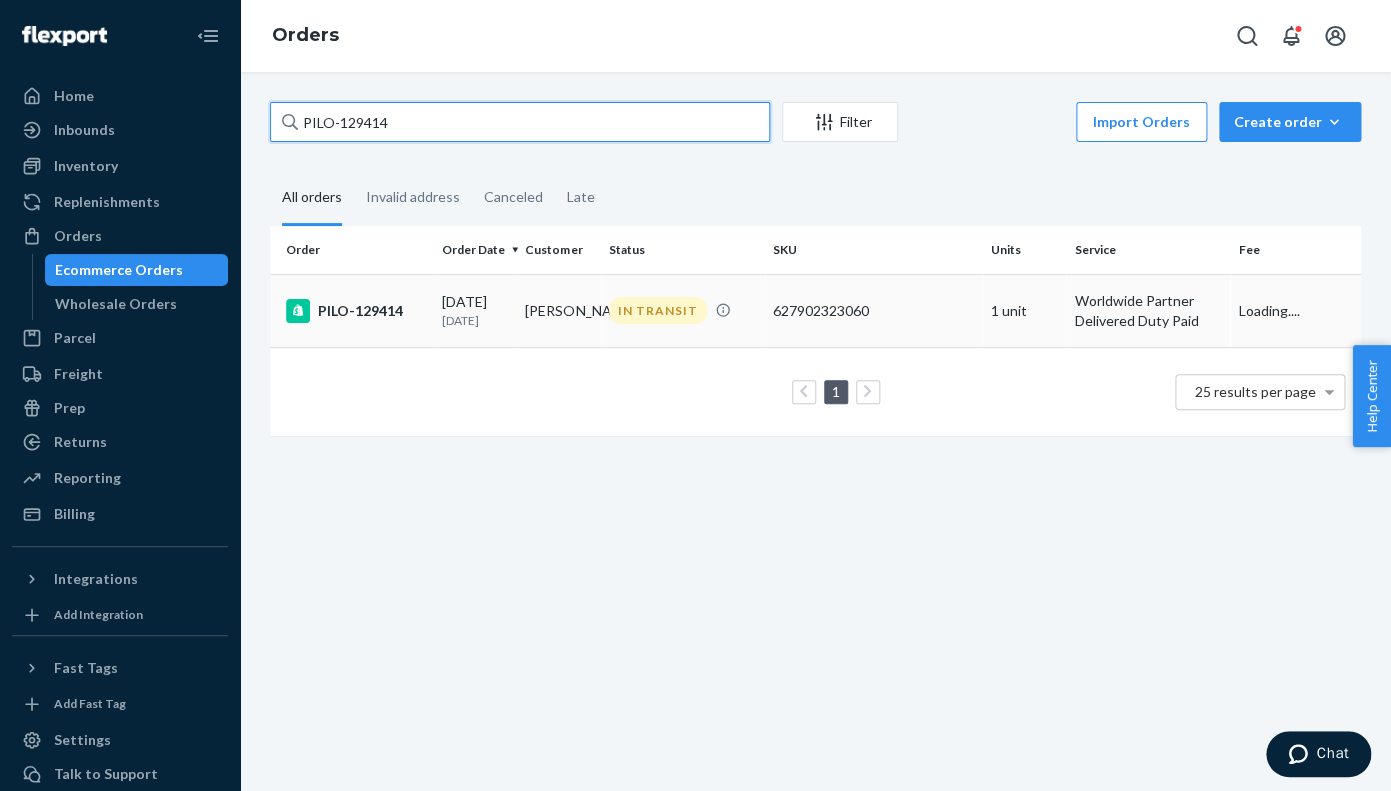 type on "PILO-129414" 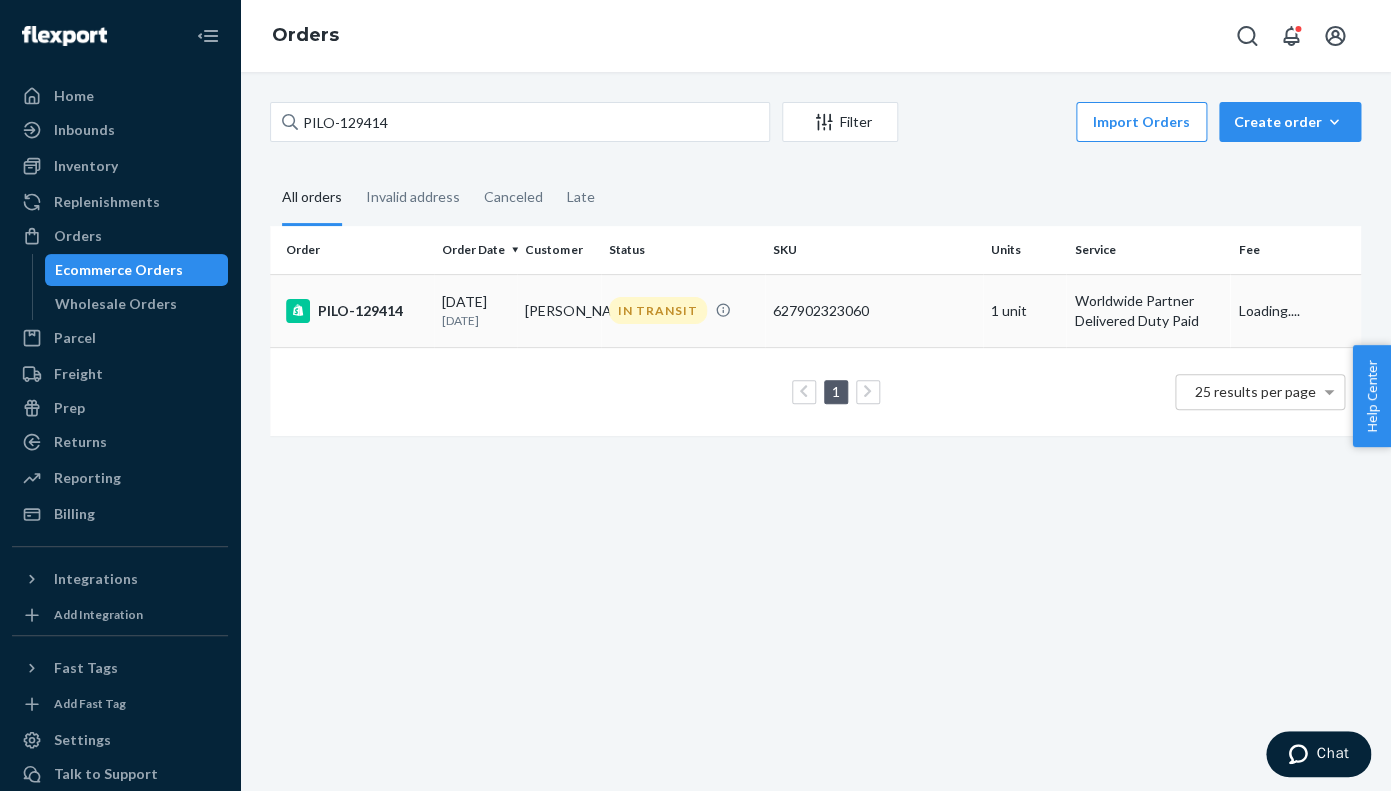 click on "PILO-129414" at bounding box center (356, 311) 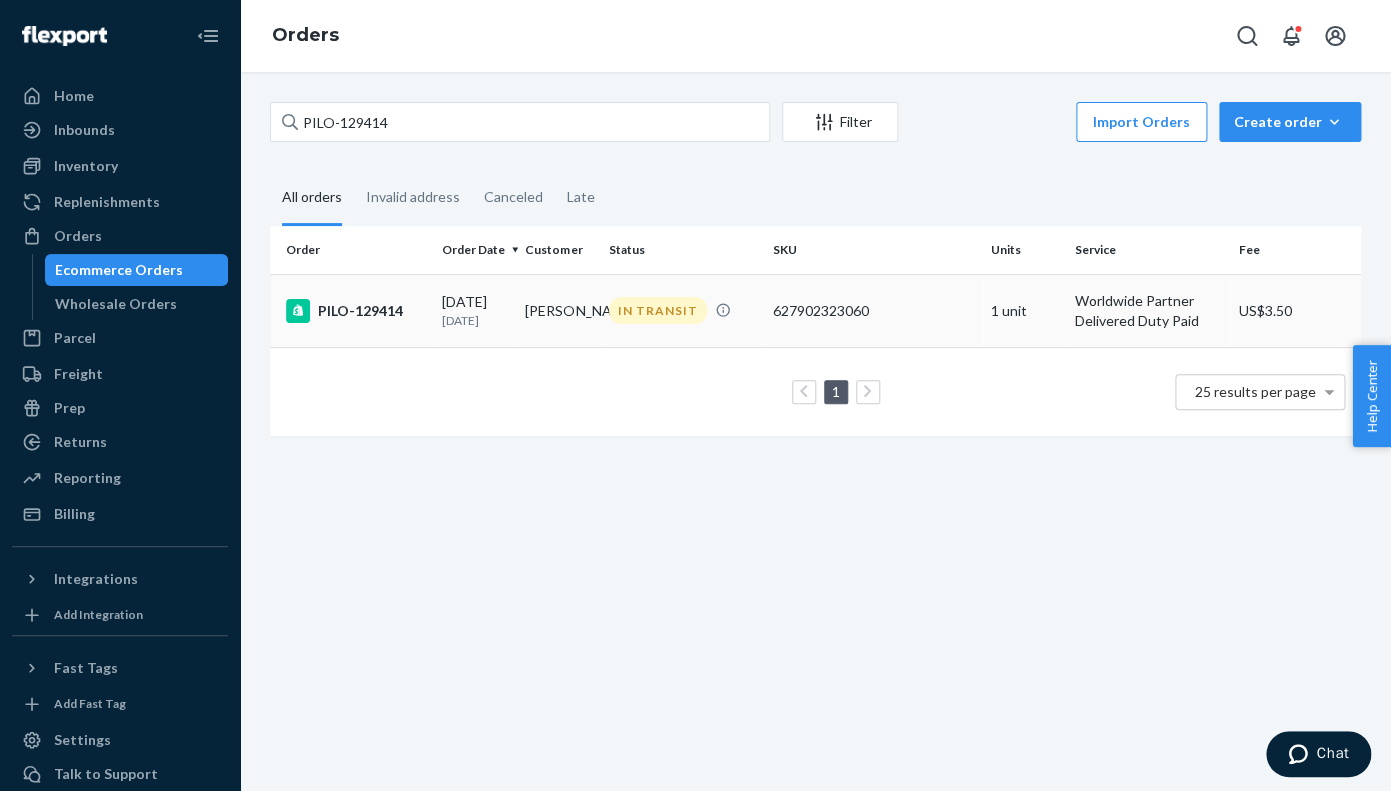 click on "PILO-129414" at bounding box center (356, 311) 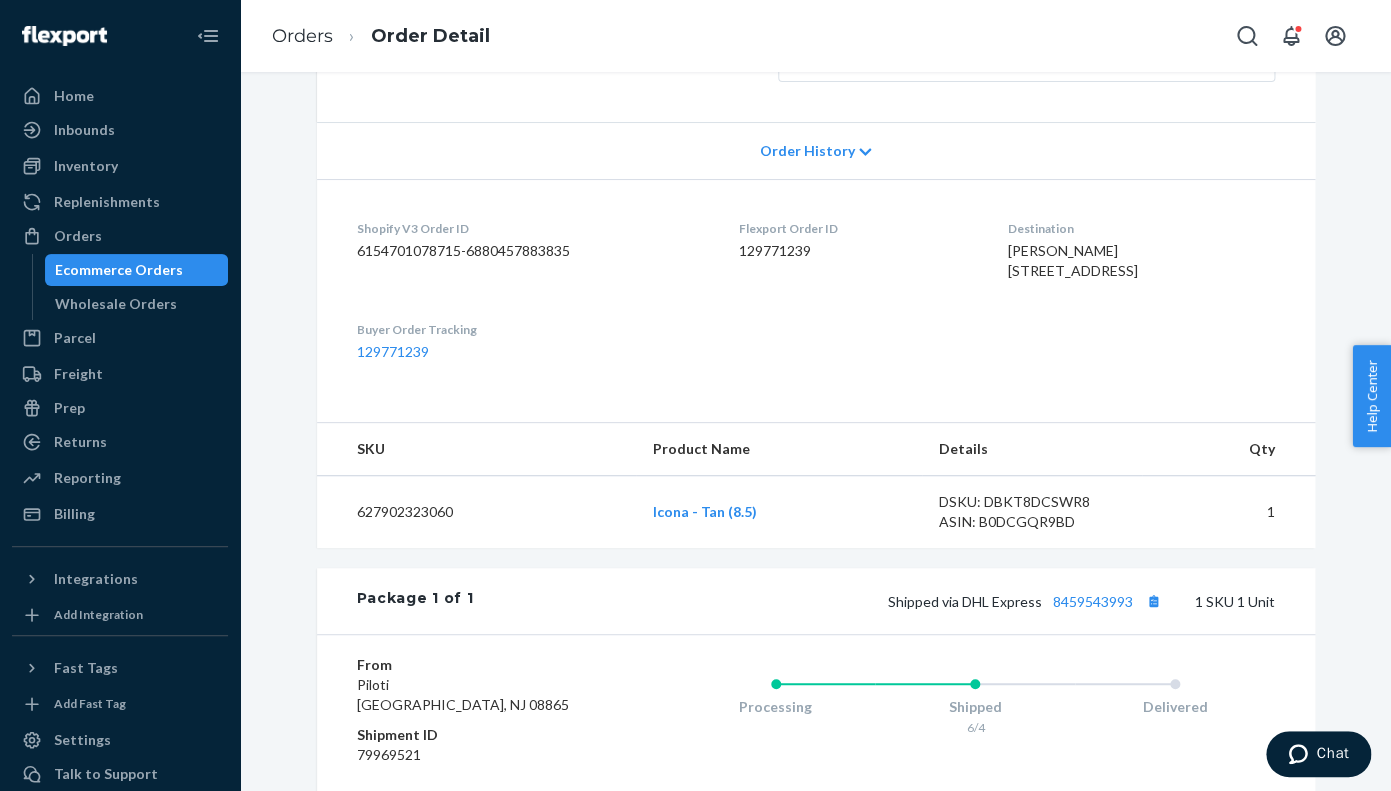 scroll, scrollTop: 492, scrollLeft: 0, axis: vertical 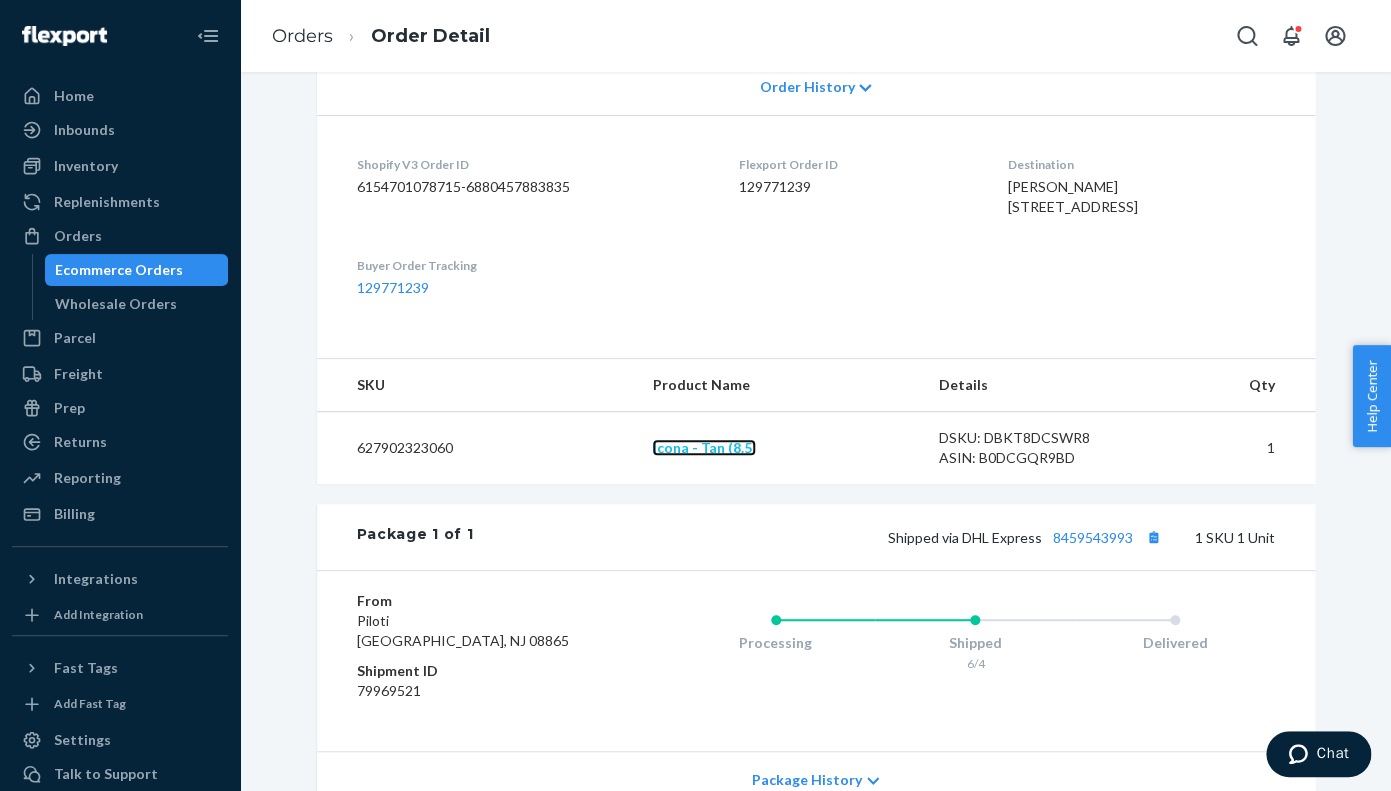 click on "Icona - Tan (8.5)" at bounding box center (704, 447) 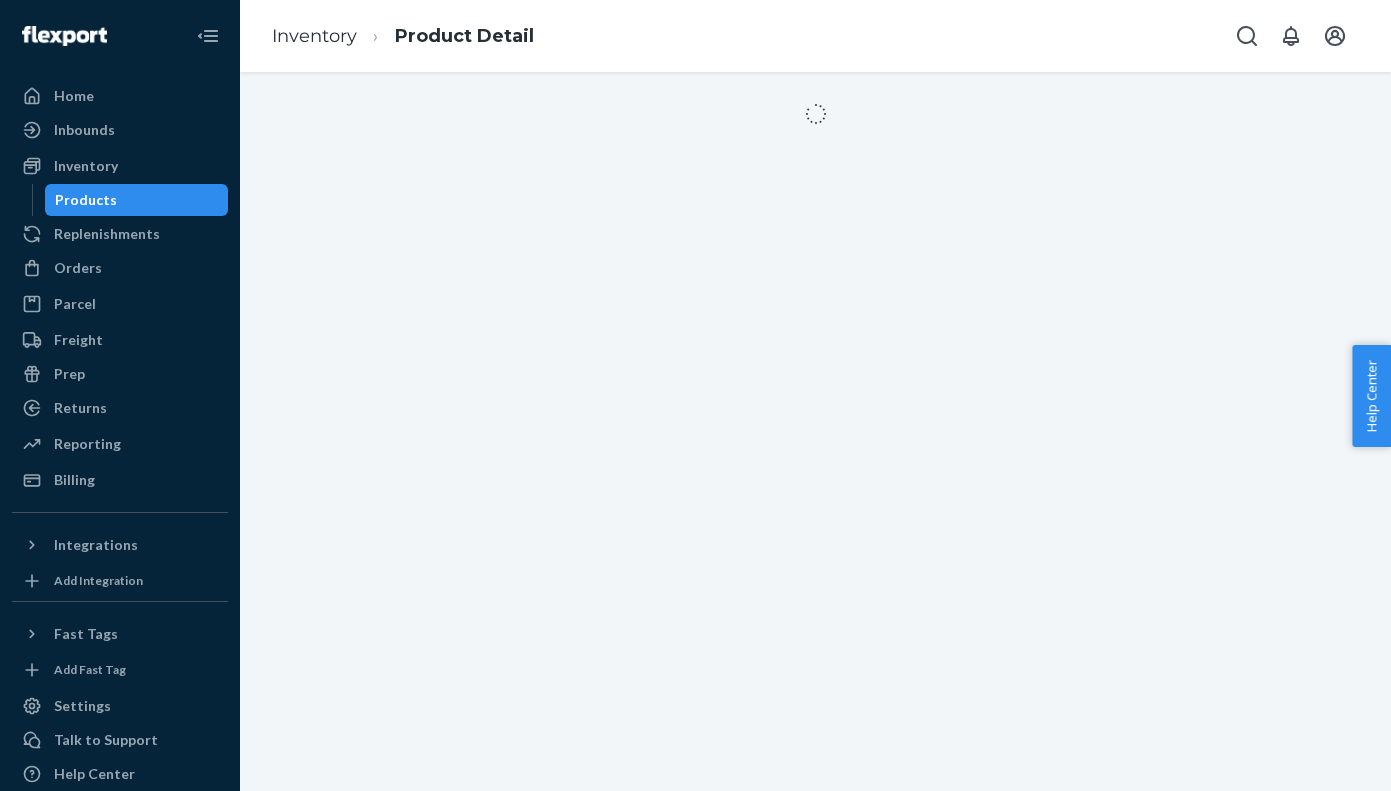 scroll, scrollTop: 0, scrollLeft: 0, axis: both 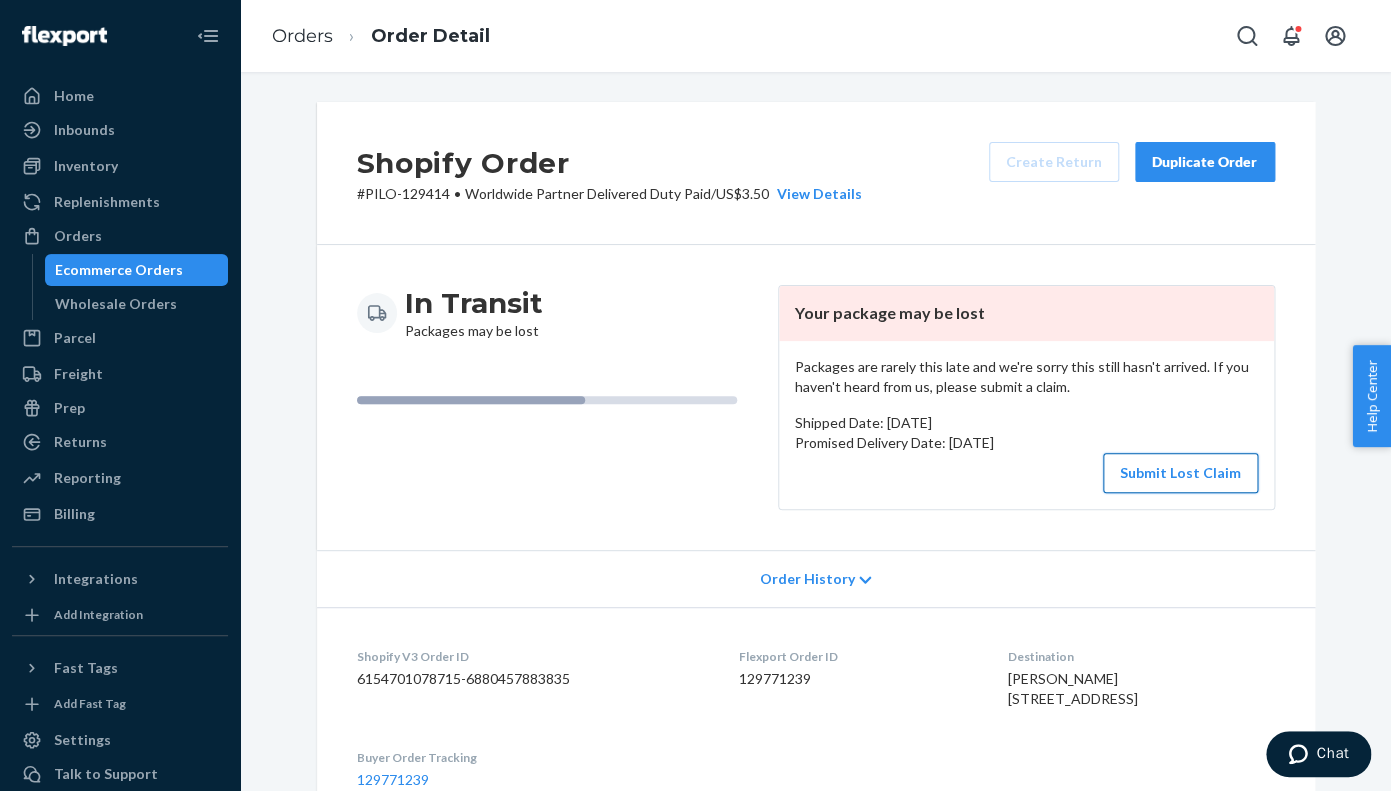 click on "Submit Lost Claim" at bounding box center [1180, 473] 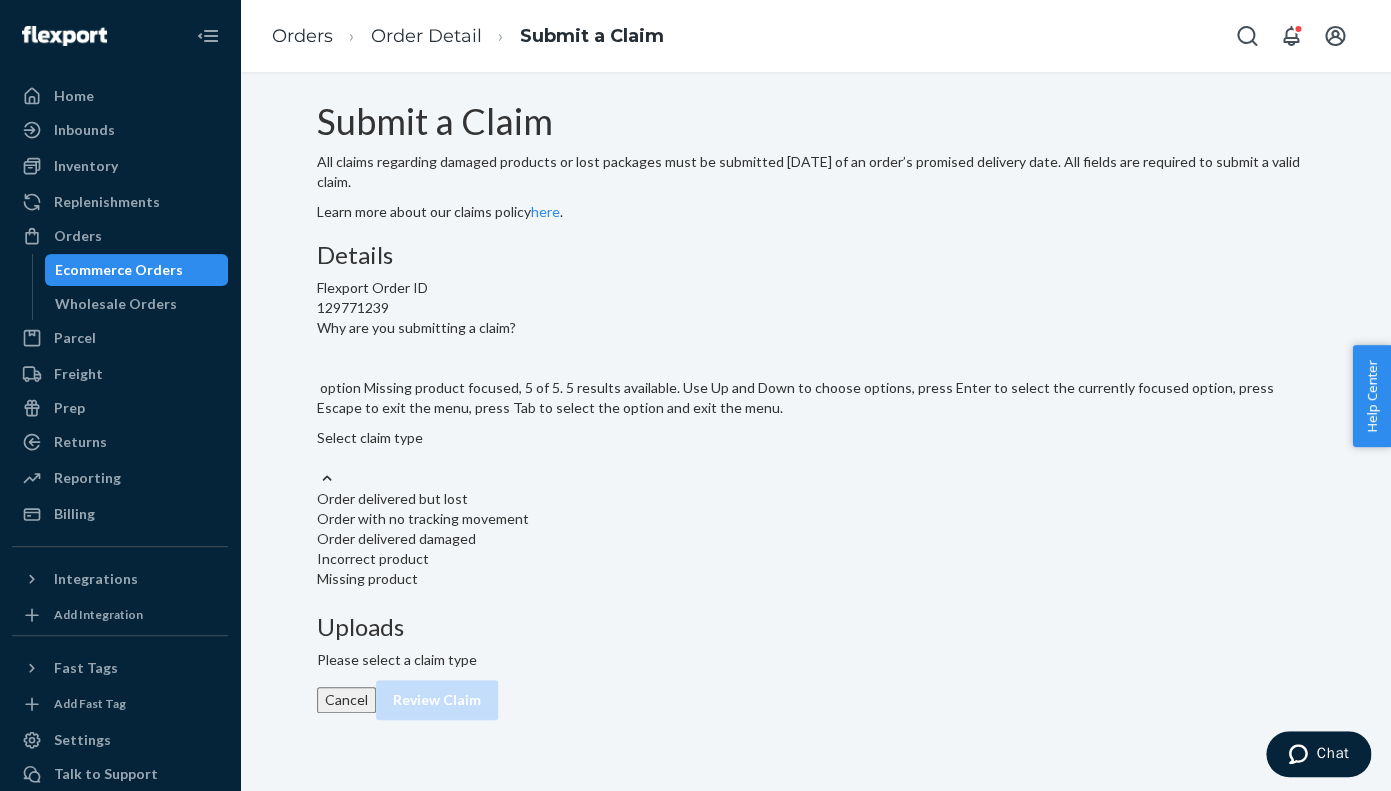 click on "Missing product" at bounding box center (816, 579) 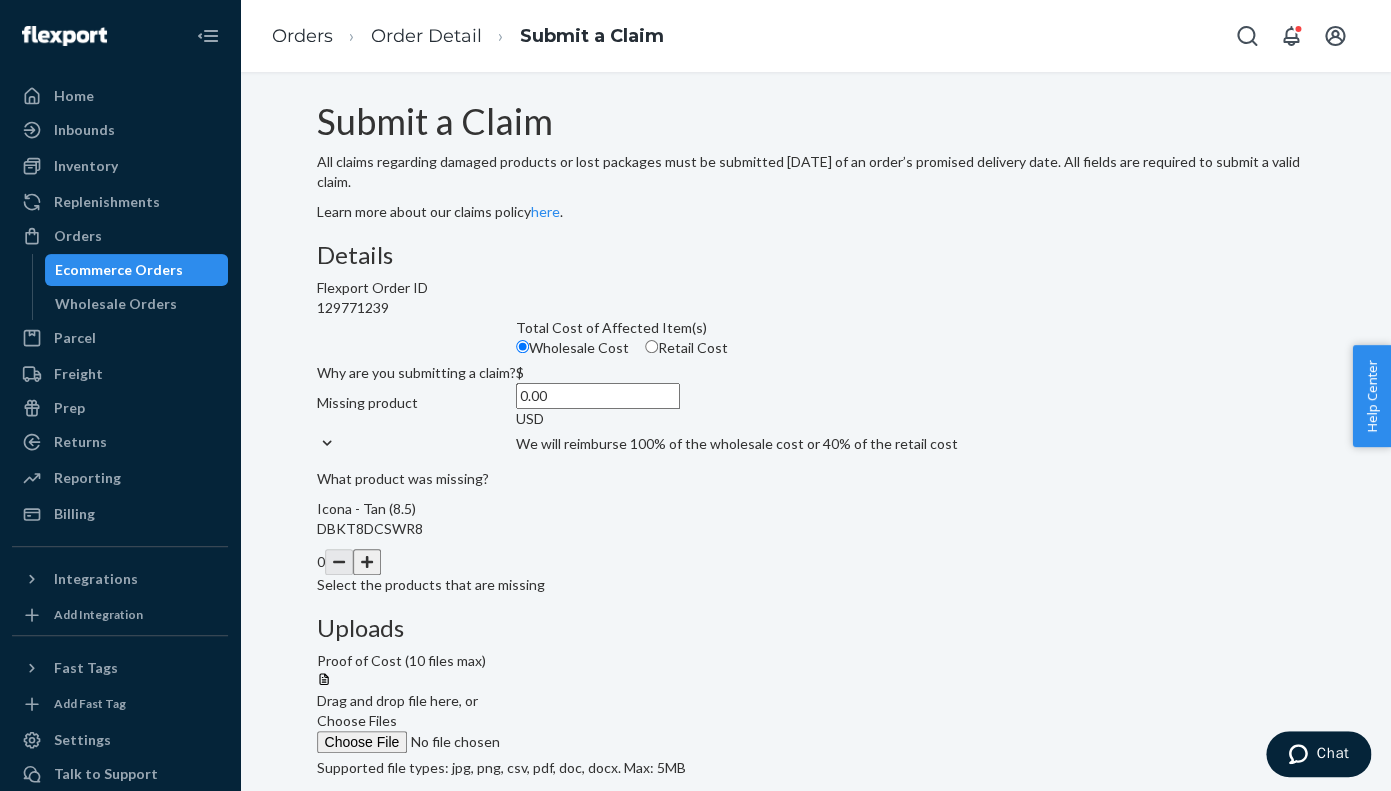 drag, startPoint x: 676, startPoint y: 627, endPoint x: 630, endPoint y: 623, distance: 46.173584 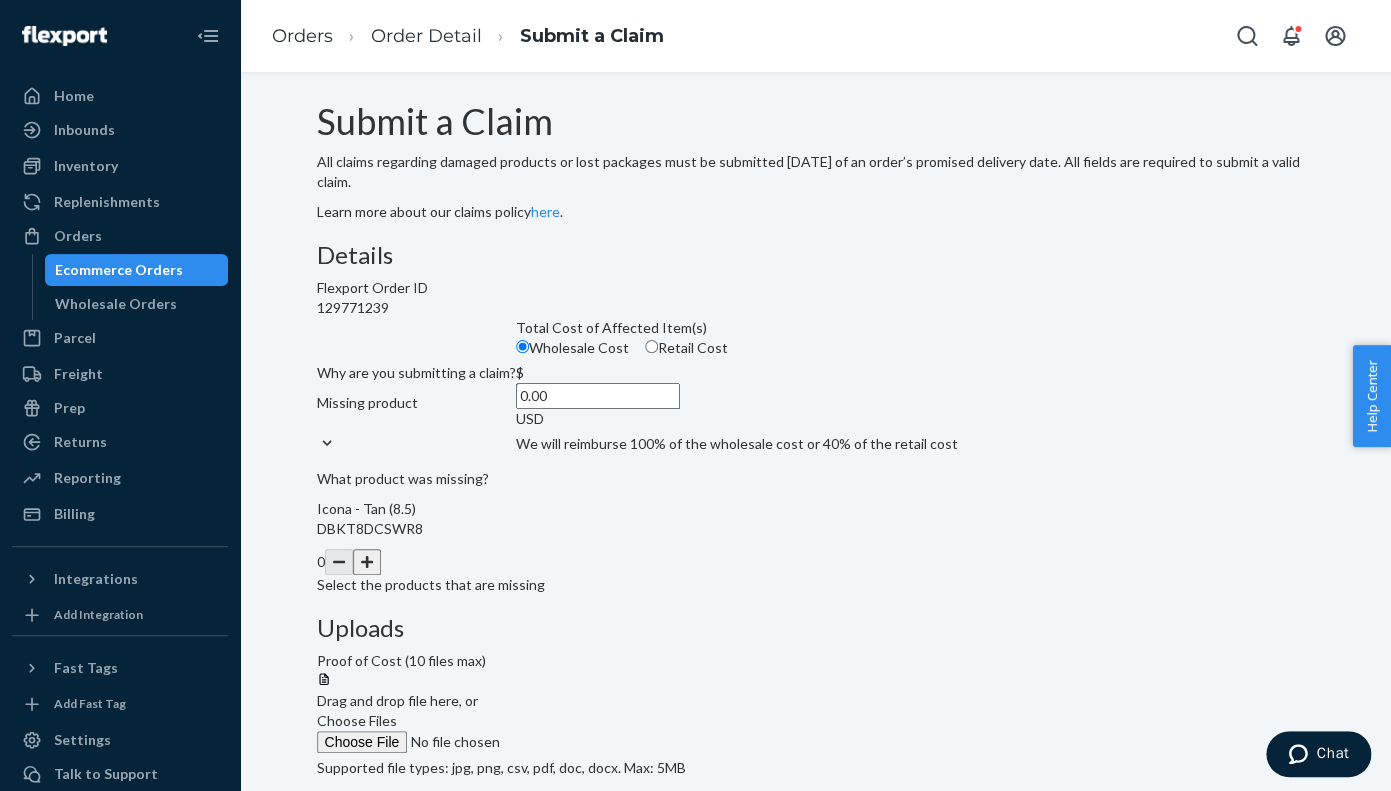 click on "0.00" at bounding box center [598, 396] 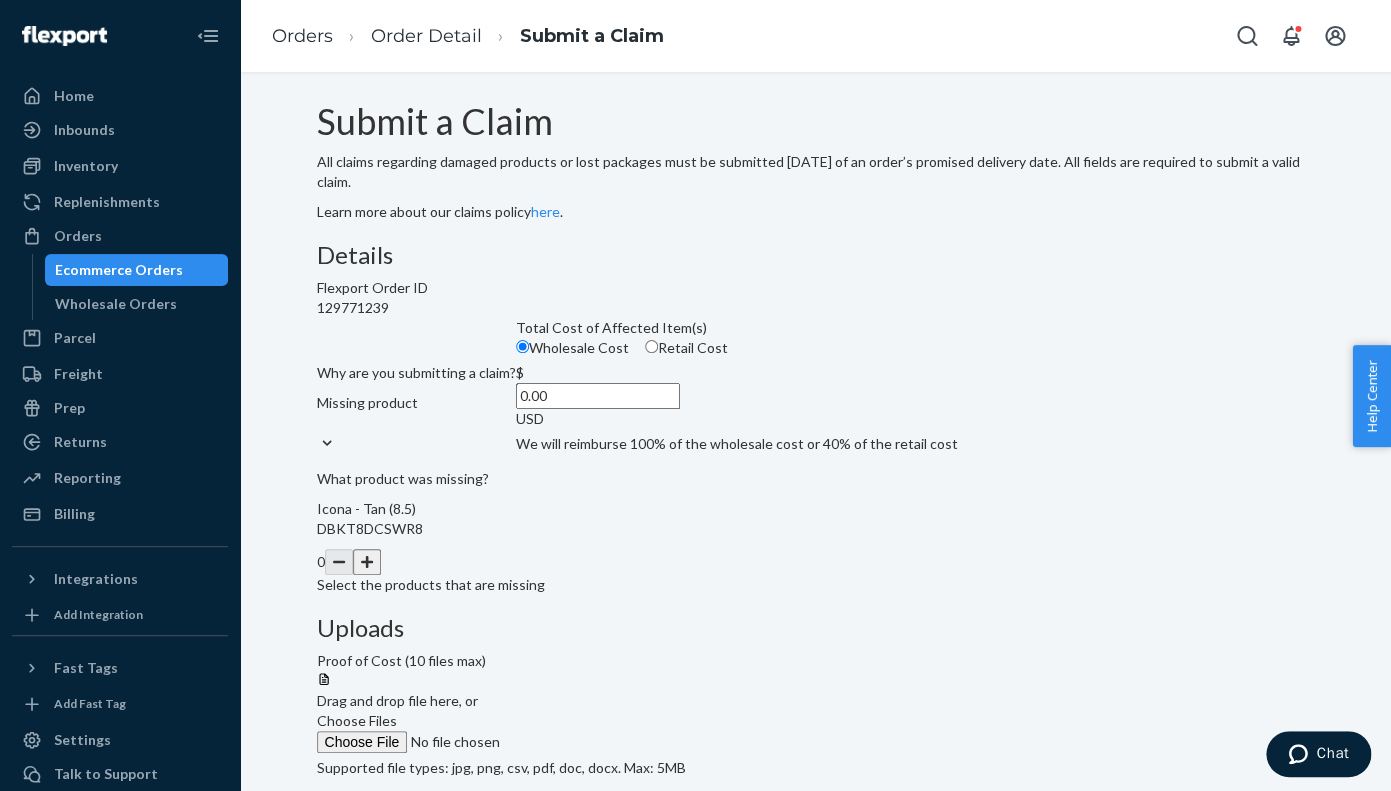 click on "Retail Cost" at bounding box center (651, 346) 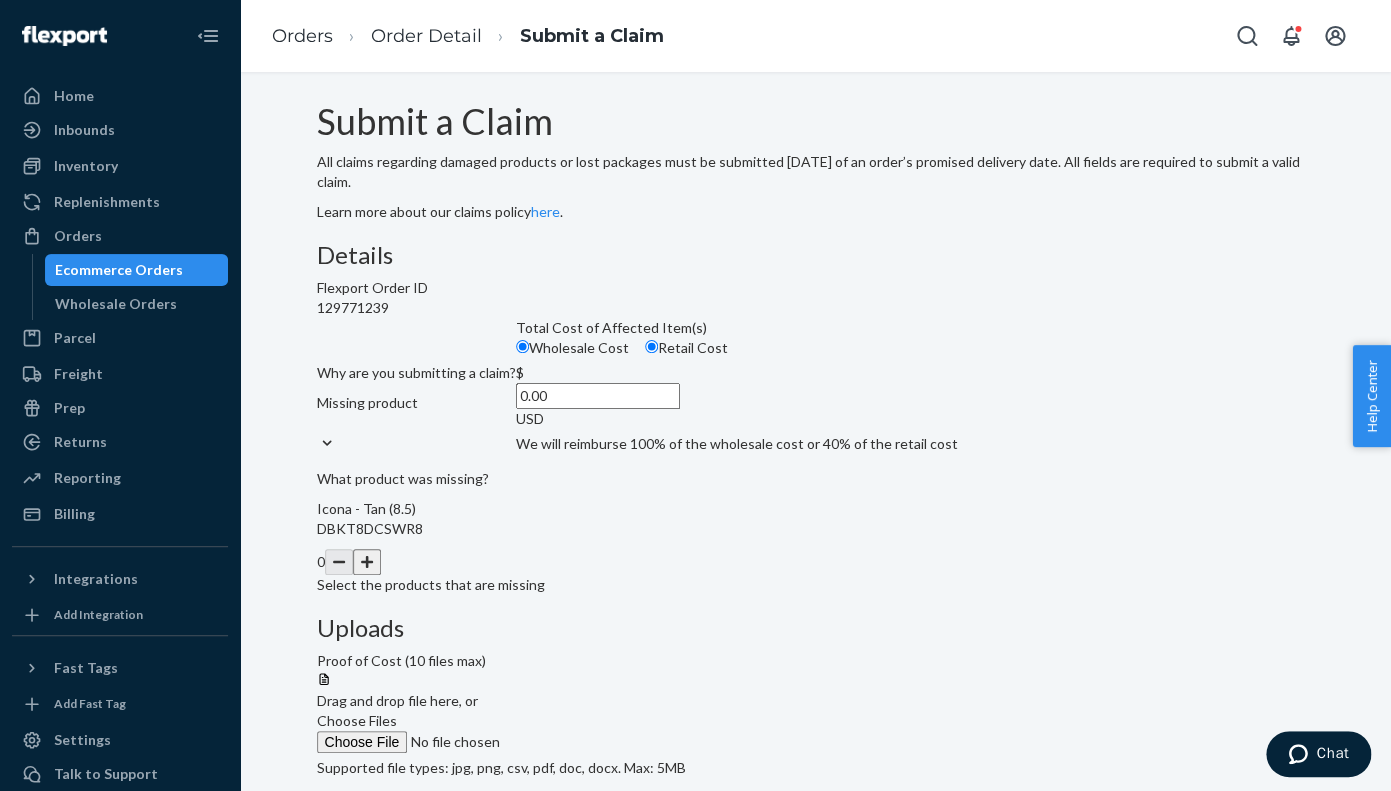 drag, startPoint x: 669, startPoint y: 625, endPoint x: 640, endPoint y: 623, distance: 29.068884 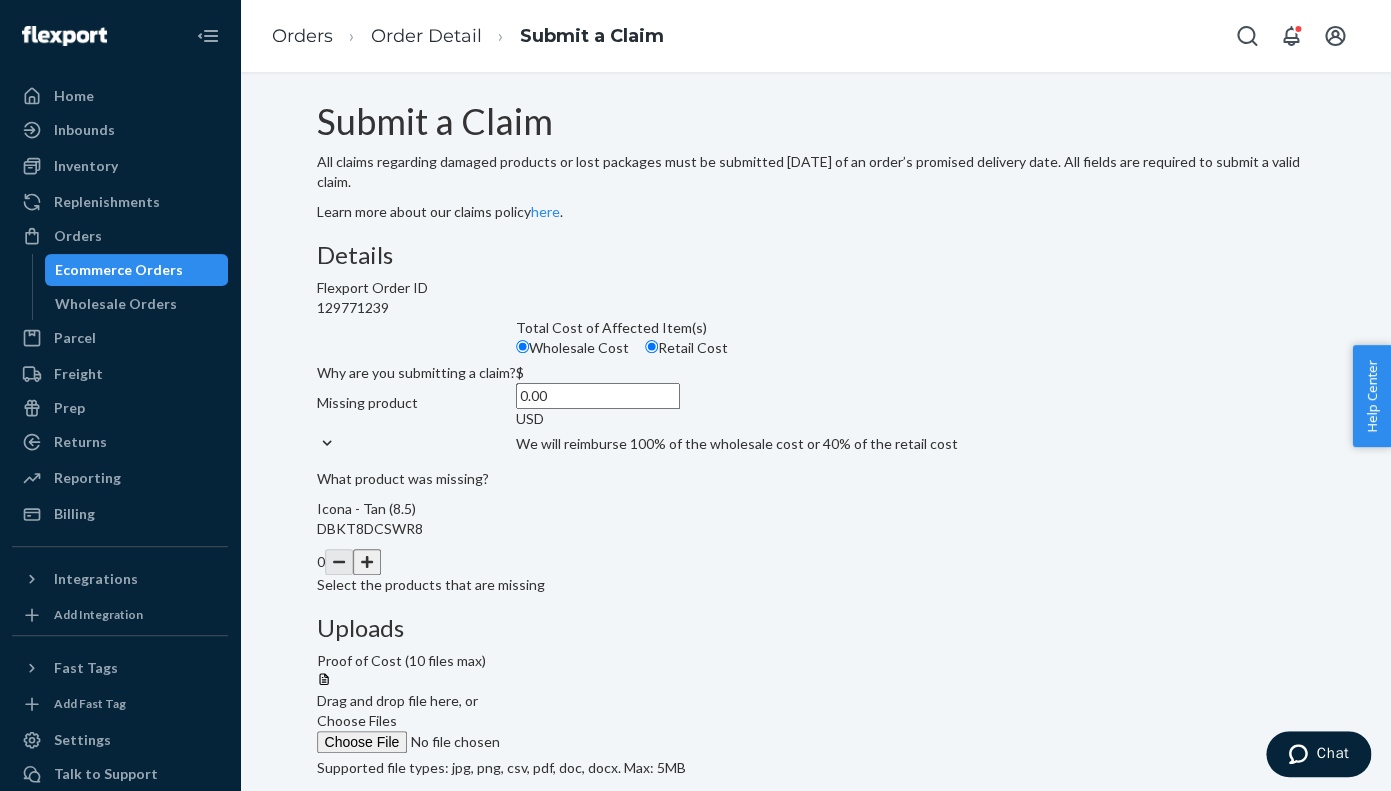paste on "312.19" 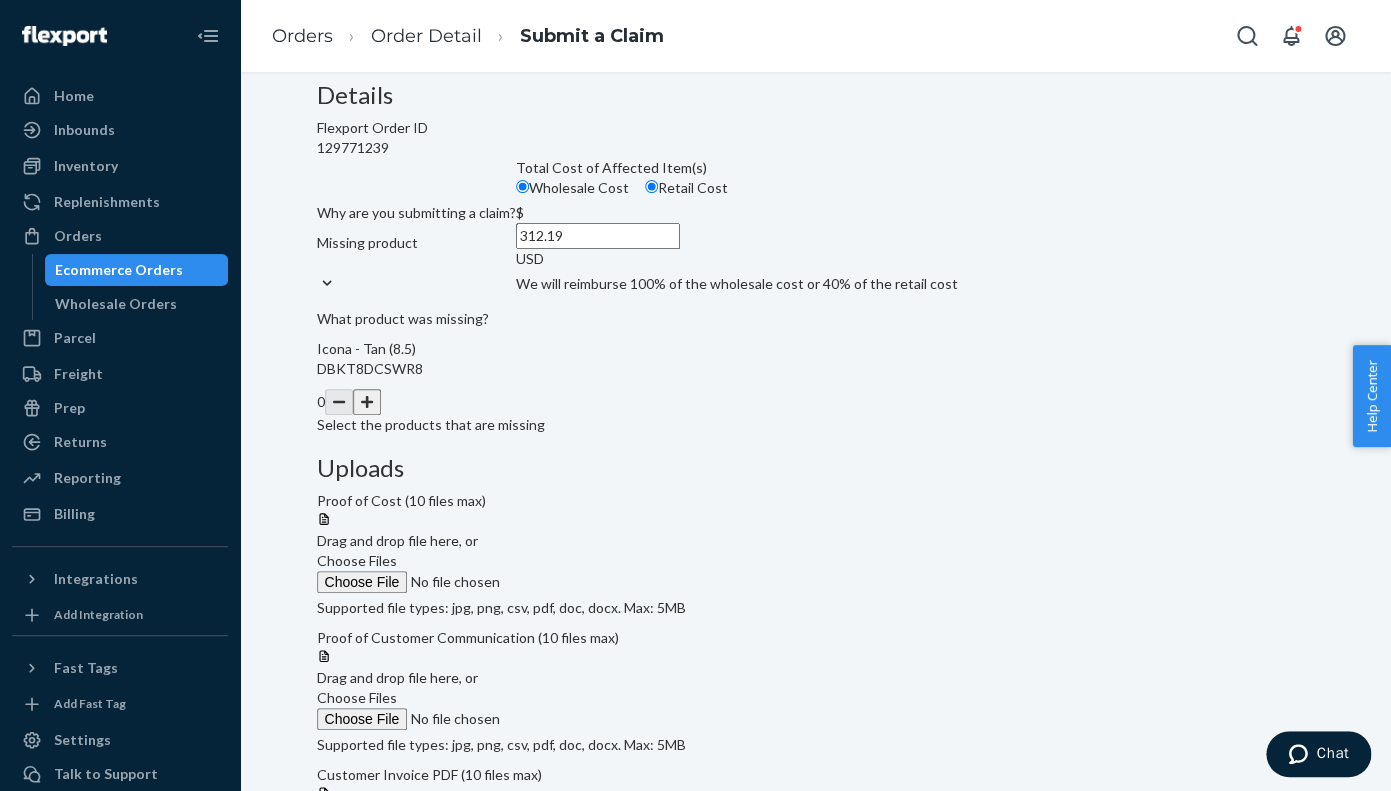 scroll, scrollTop: 162, scrollLeft: 0, axis: vertical 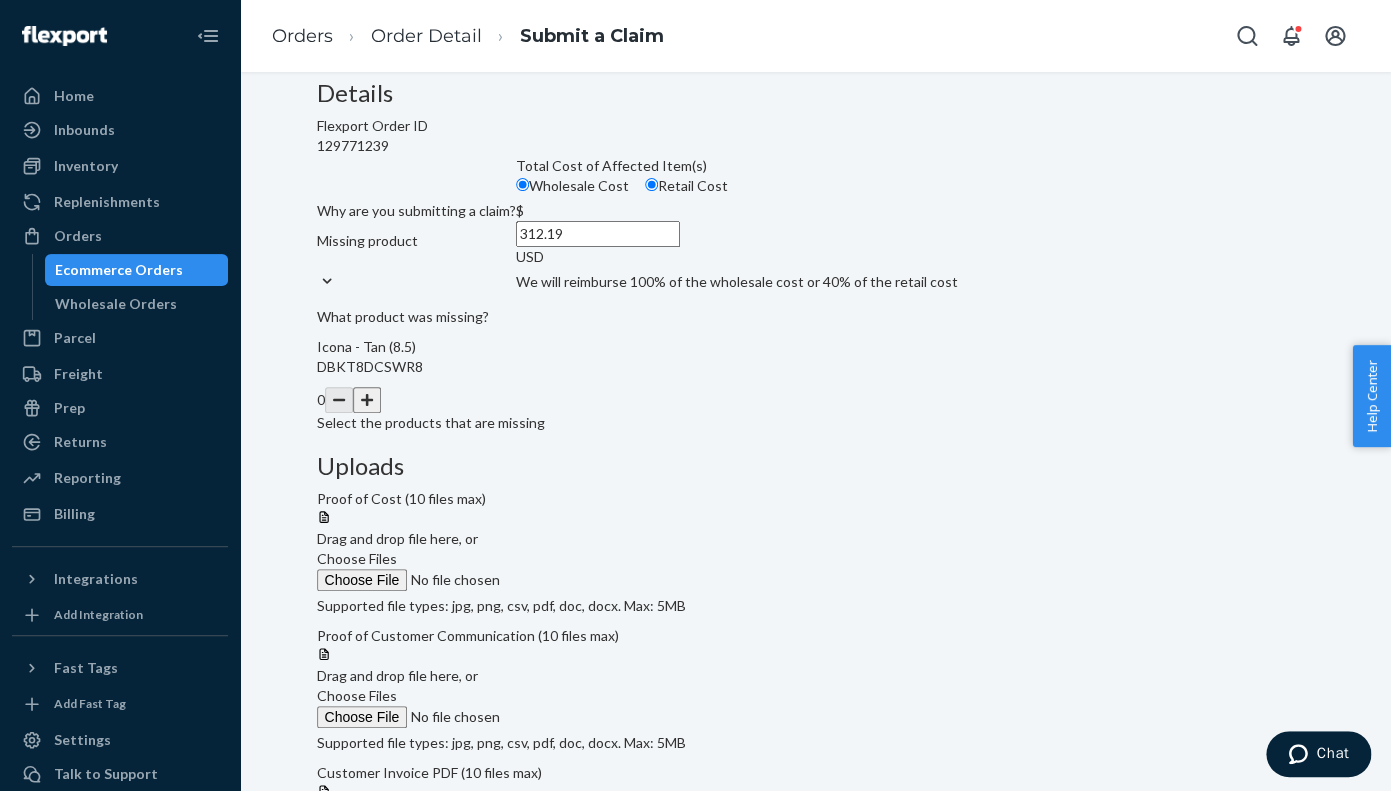 type on "312.19" 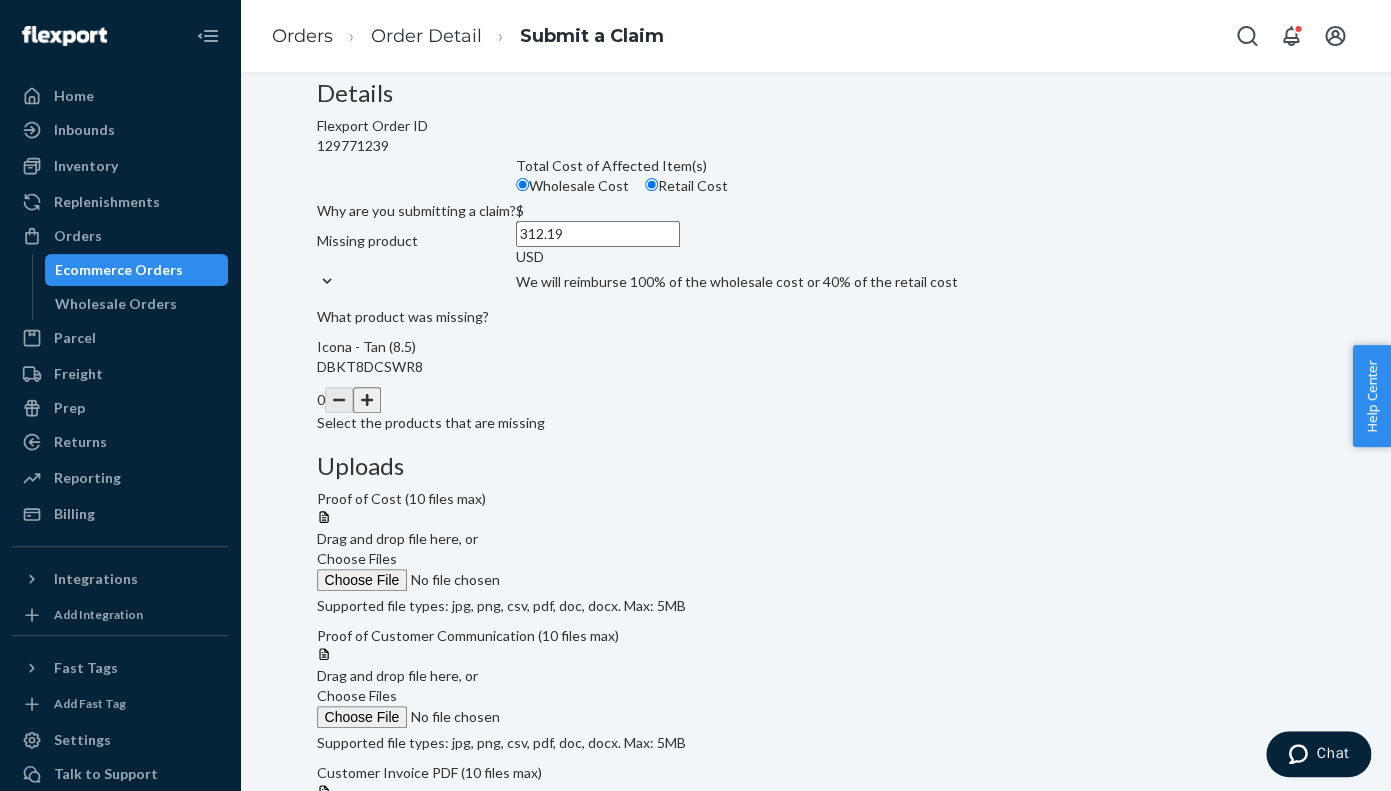 click at bounding box center [367, 400] 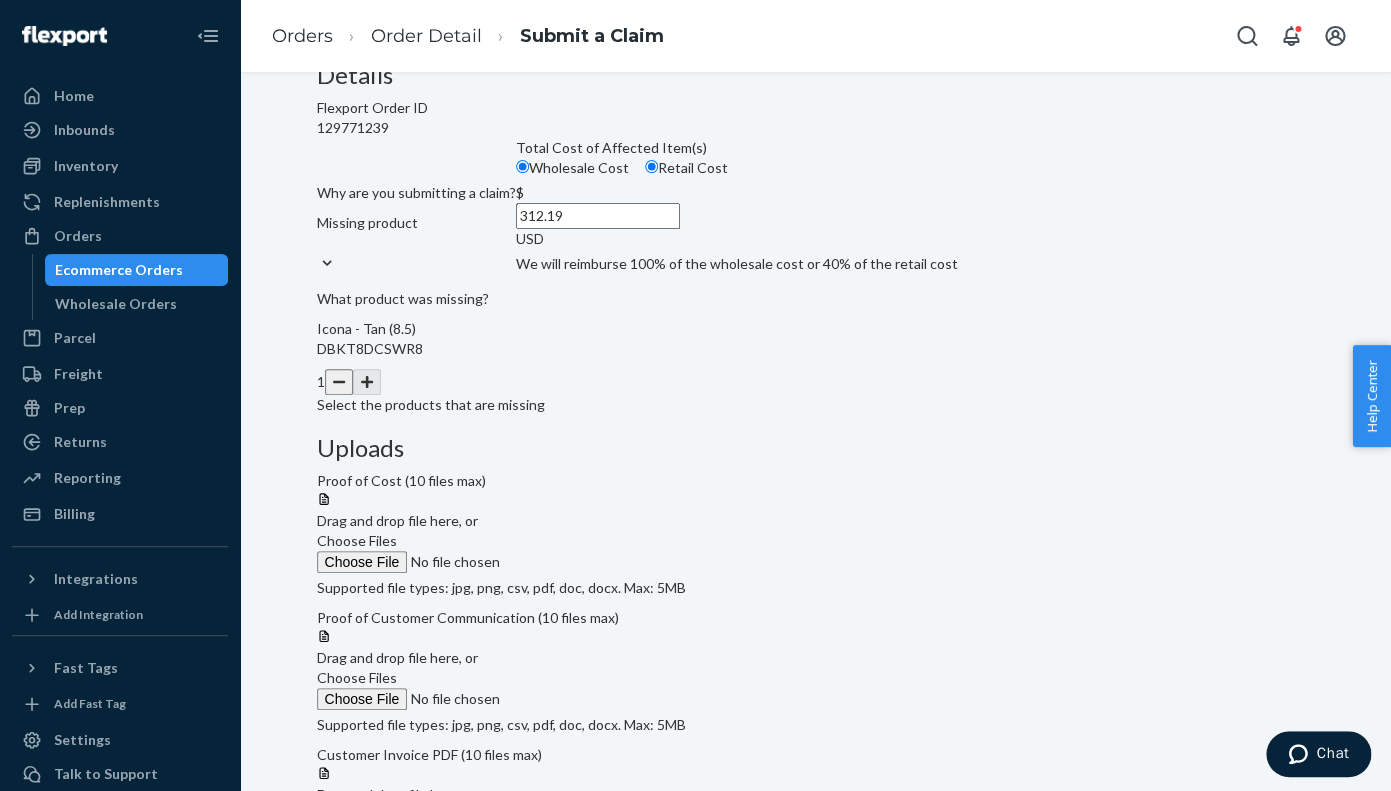scroll, scrollTop: 177, scrollLeft: 0, axis: vertical 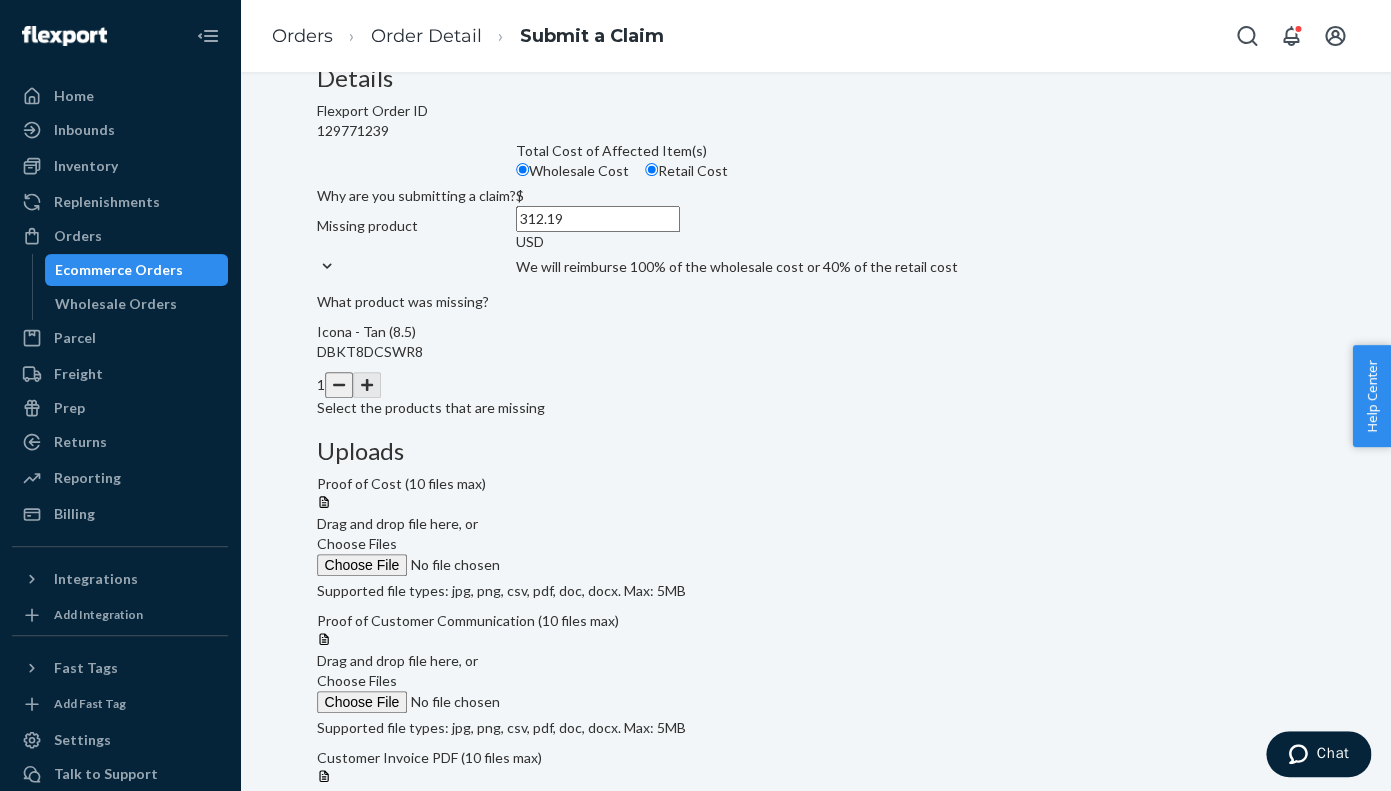 click on "Choose Files" at bounding box center [357, 543] 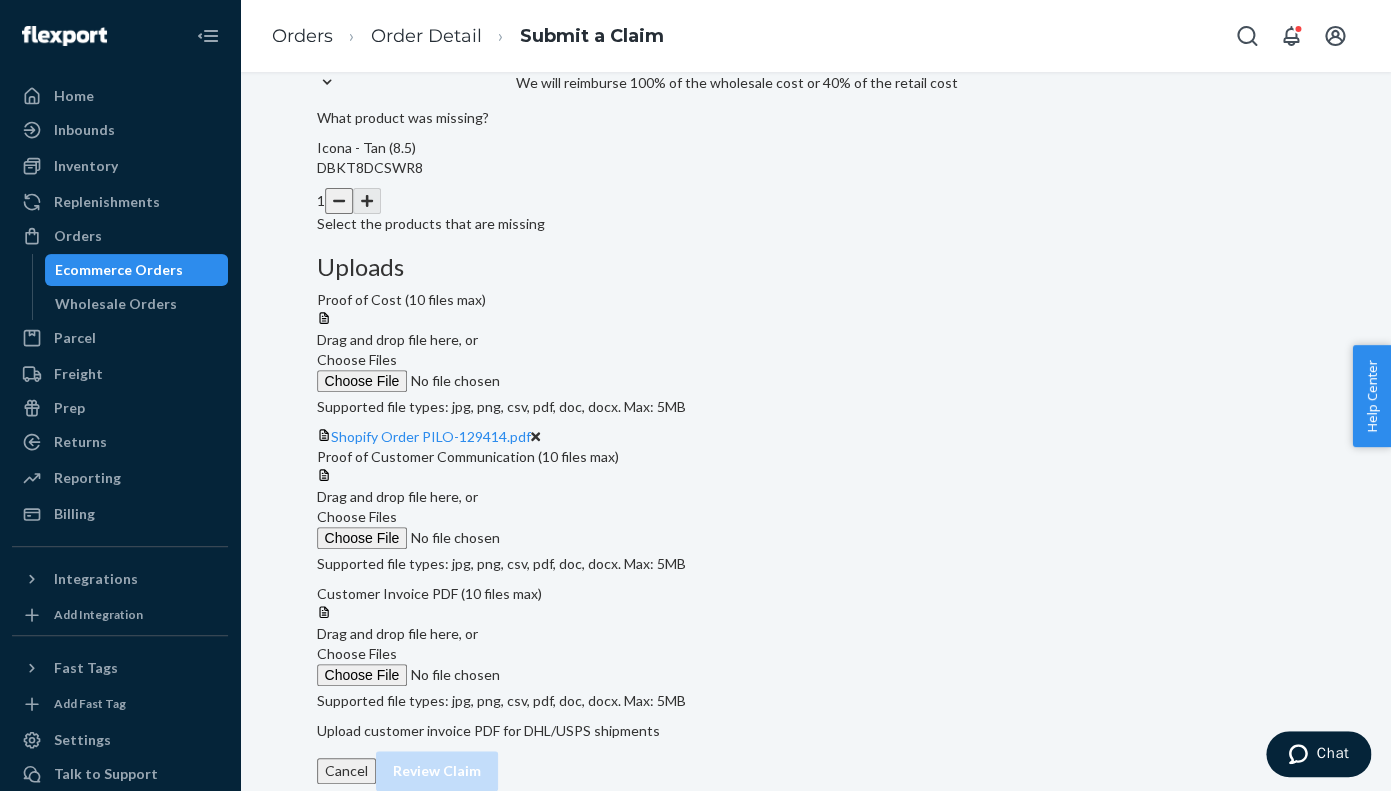 scroll, scrollTop: 429, scrollLeft: 0, axis: vertical 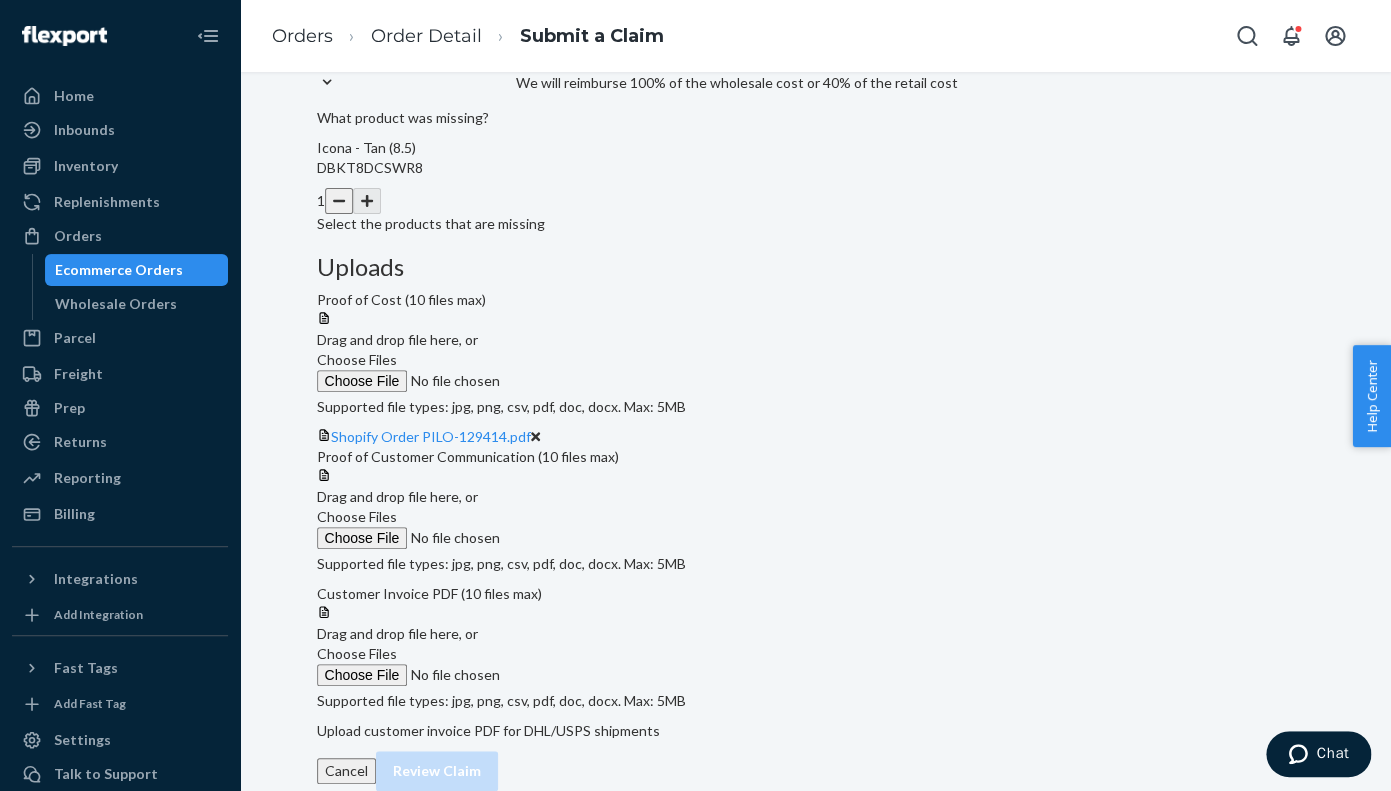 click on "Choose Files" at bounding box center (453, 528) 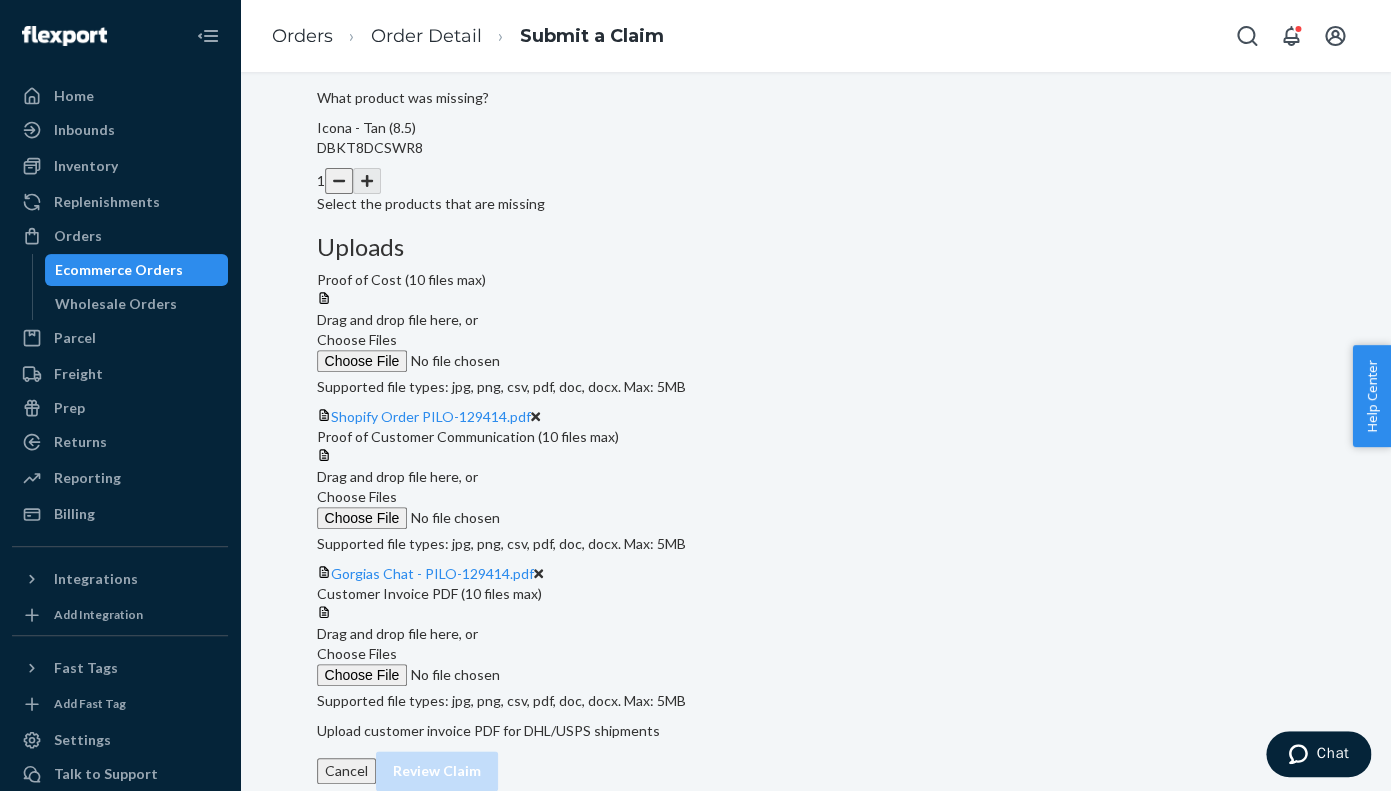 scroll, scrollTop: 600, scrollLeft: 0, axis: vertical 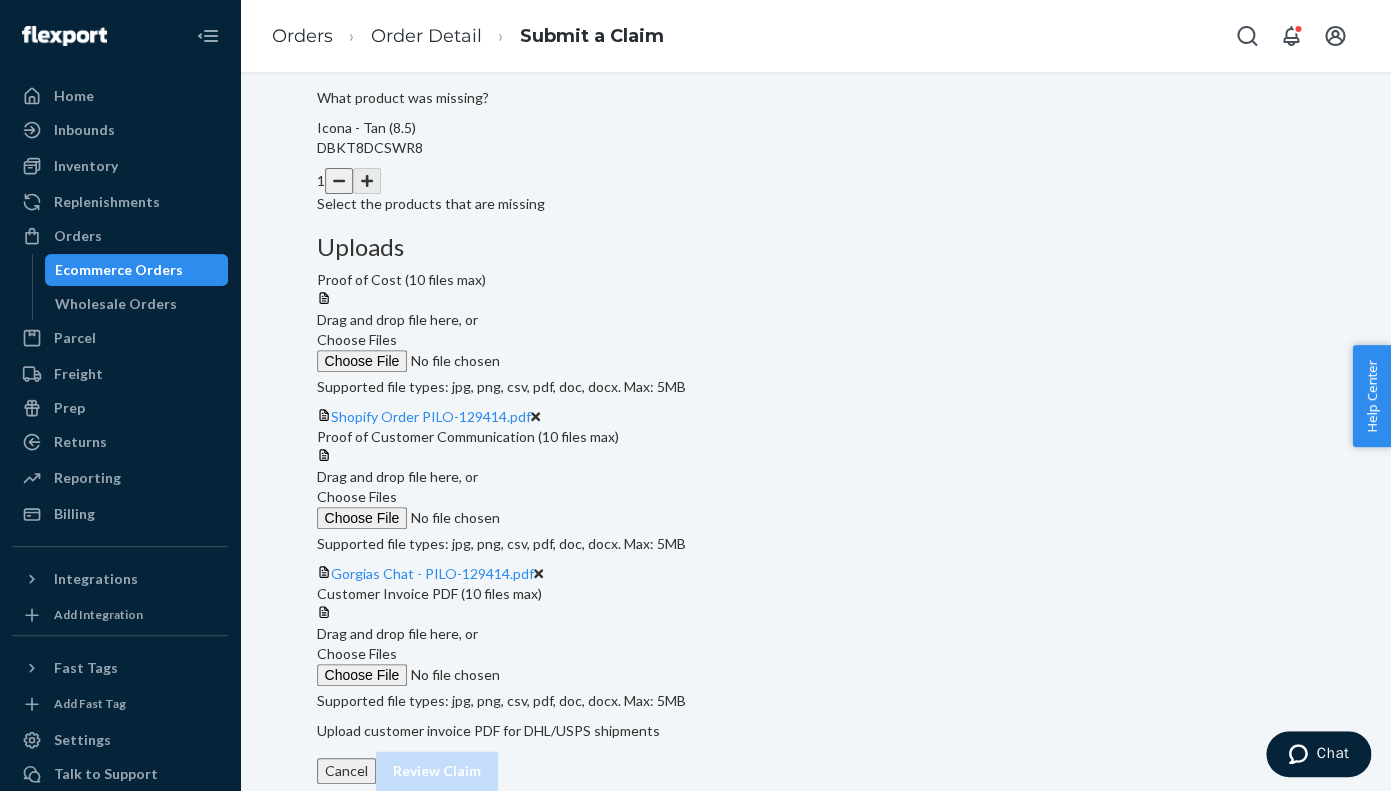 click on "Choose Files" at bounding box center [357, 653] 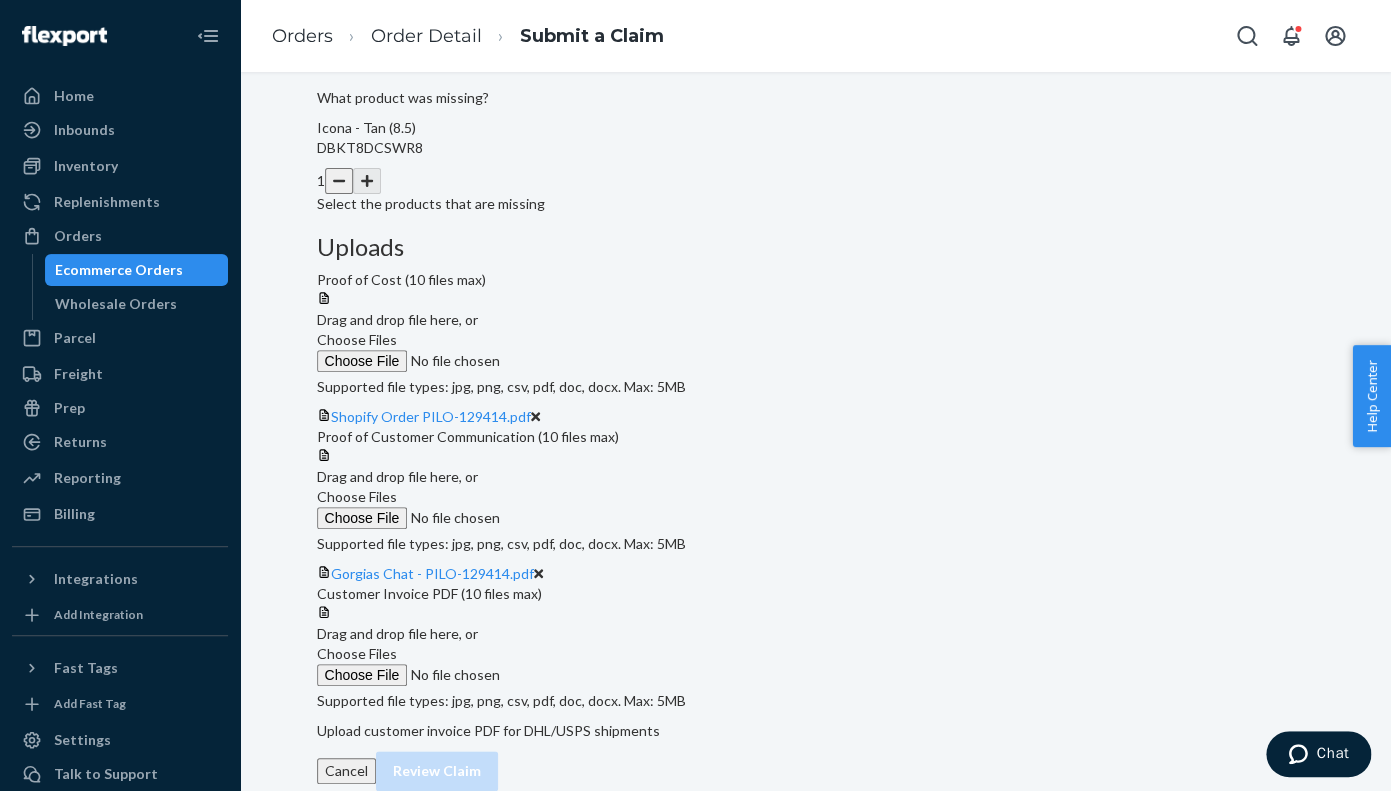 click on "Choose Files" at bounding box center (453, 675) 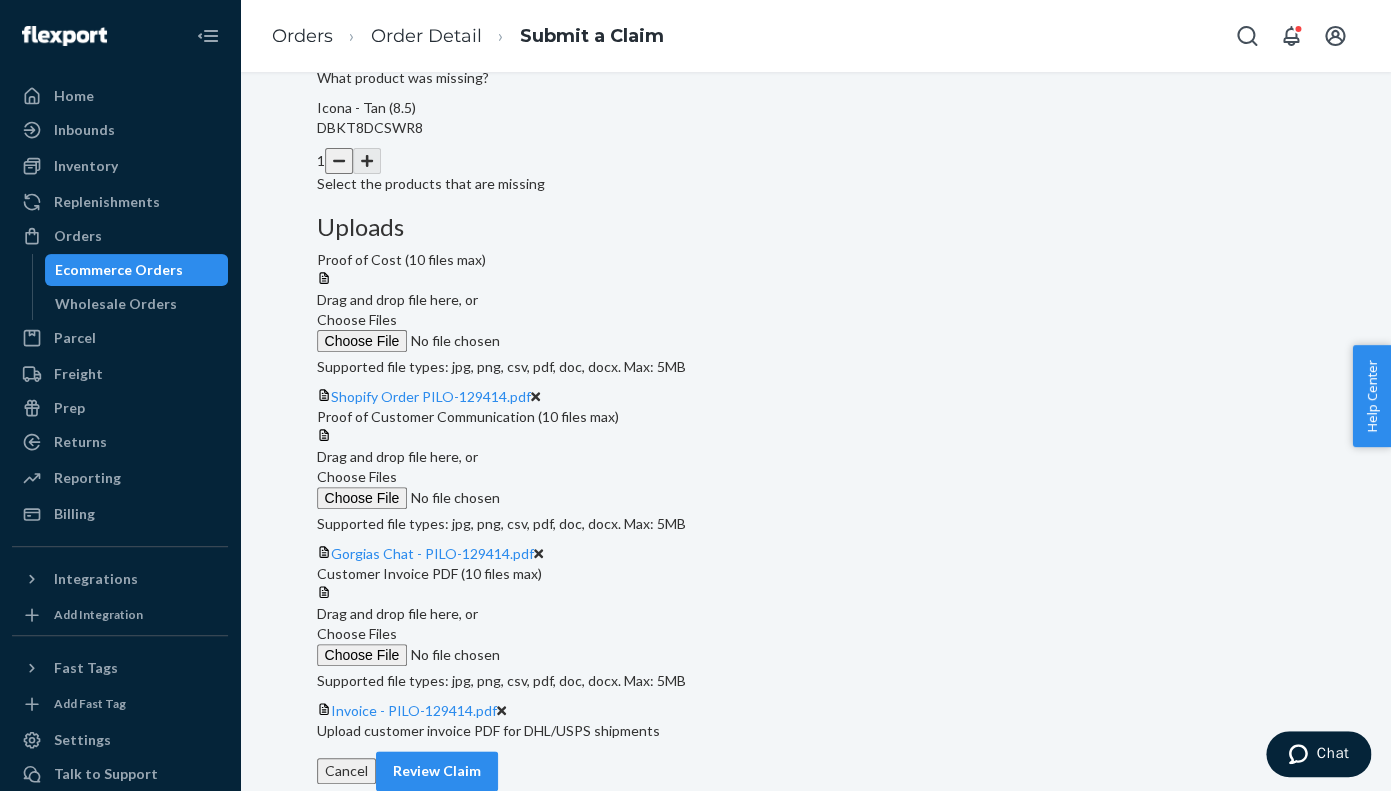 scroll, scrollTop: 678, scrollLeft: 0, axis: vertical 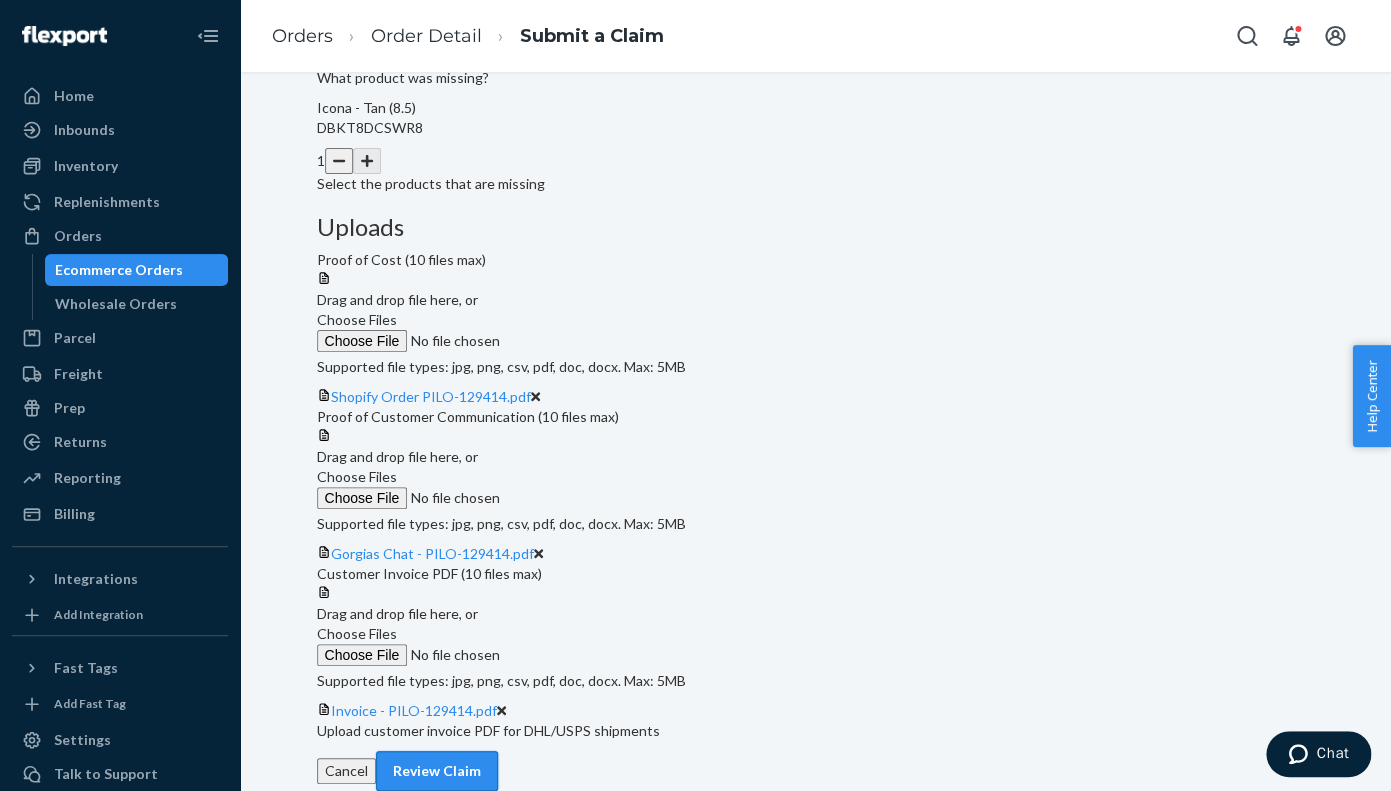 click on "Review Claim" at bounding box center [437, 771] 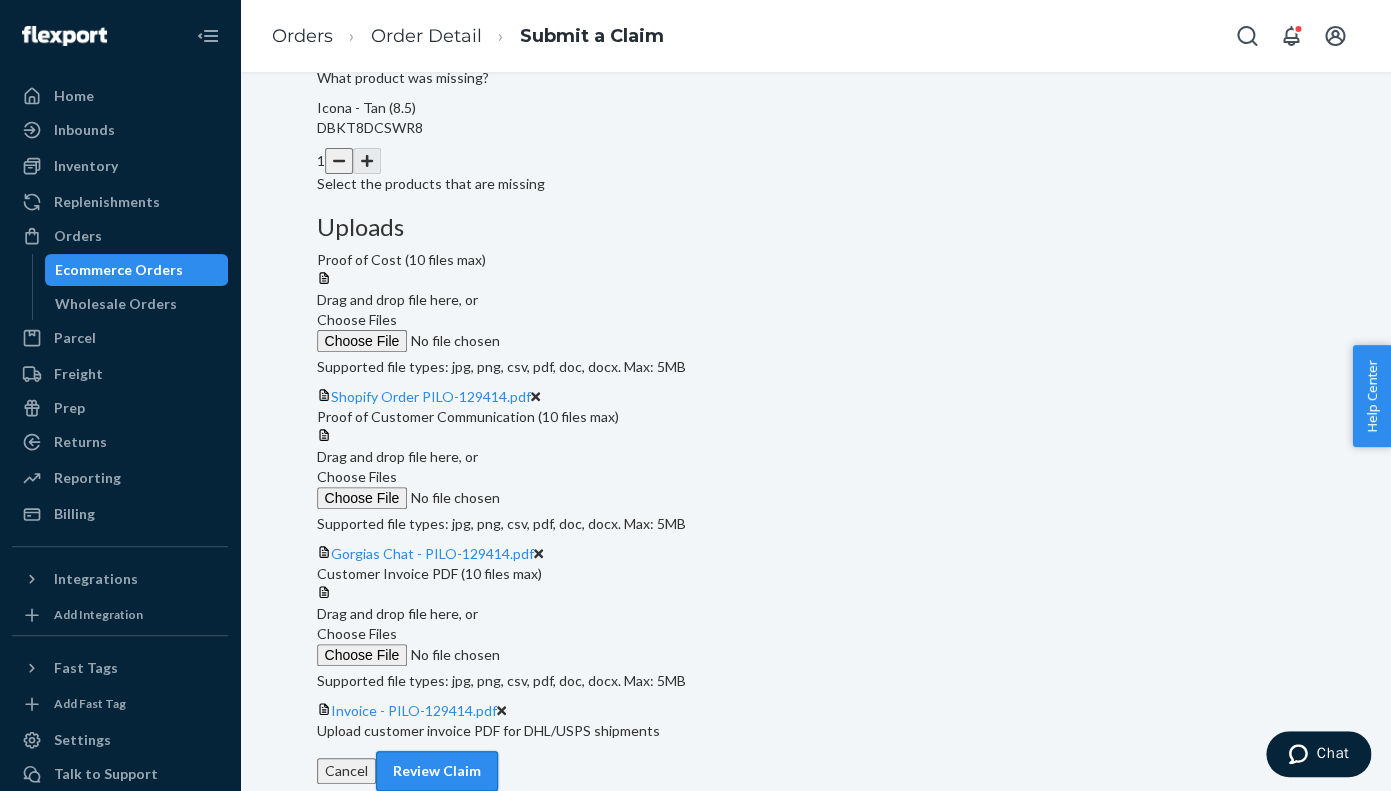 scroll, scrollTop: 90, scrollLeft: 0, axis: vertical 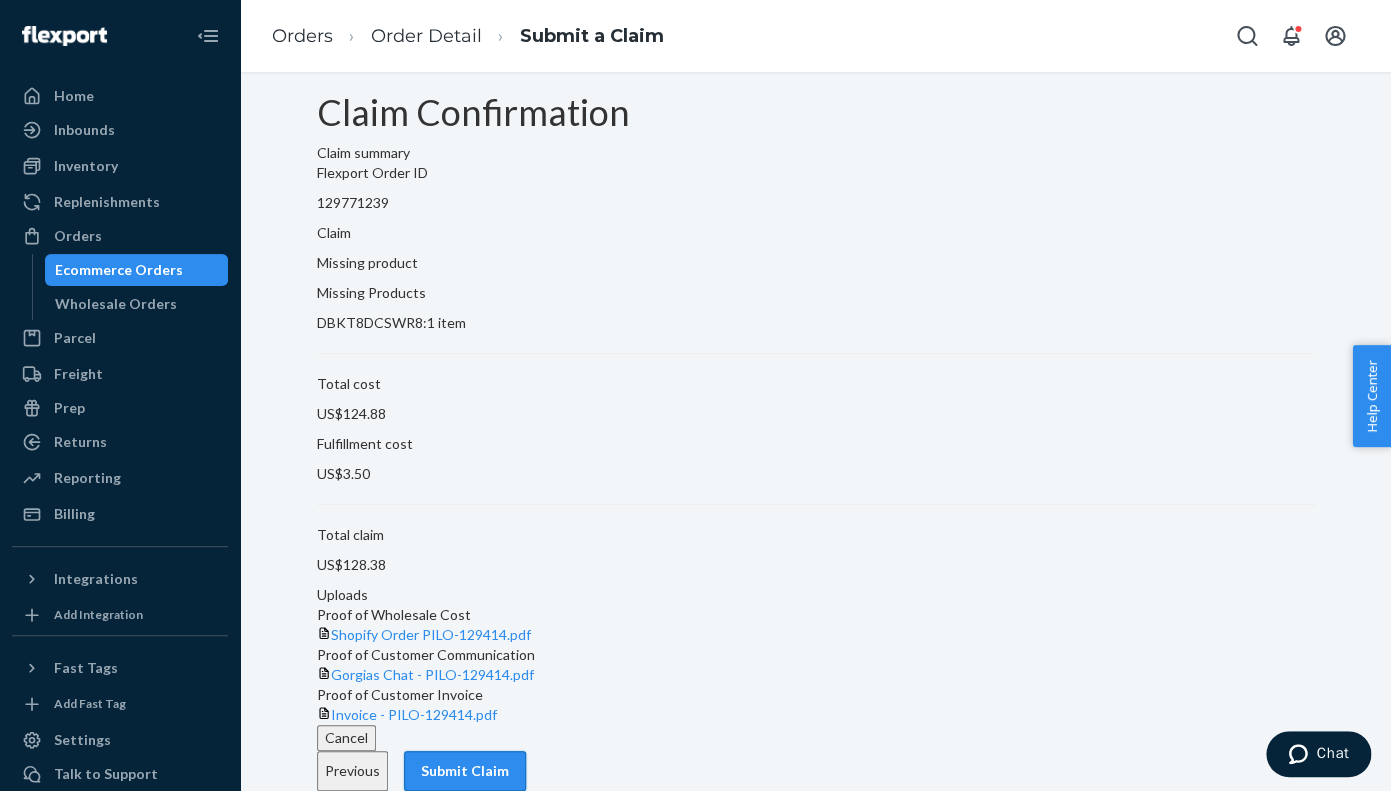 click on "Submit Claim" at bounding box center [465, 771] 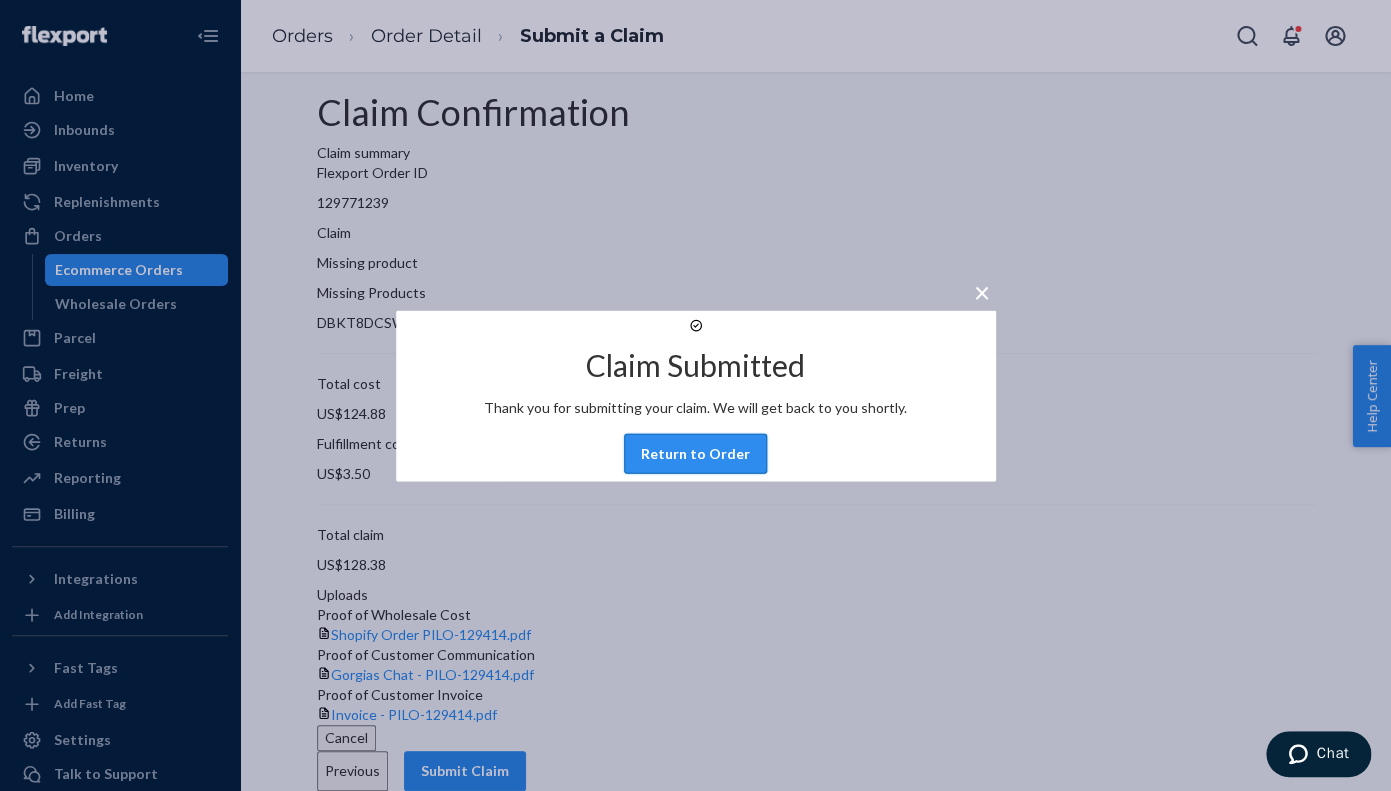 click on "Return to Order" at bounding box center (695, 453) 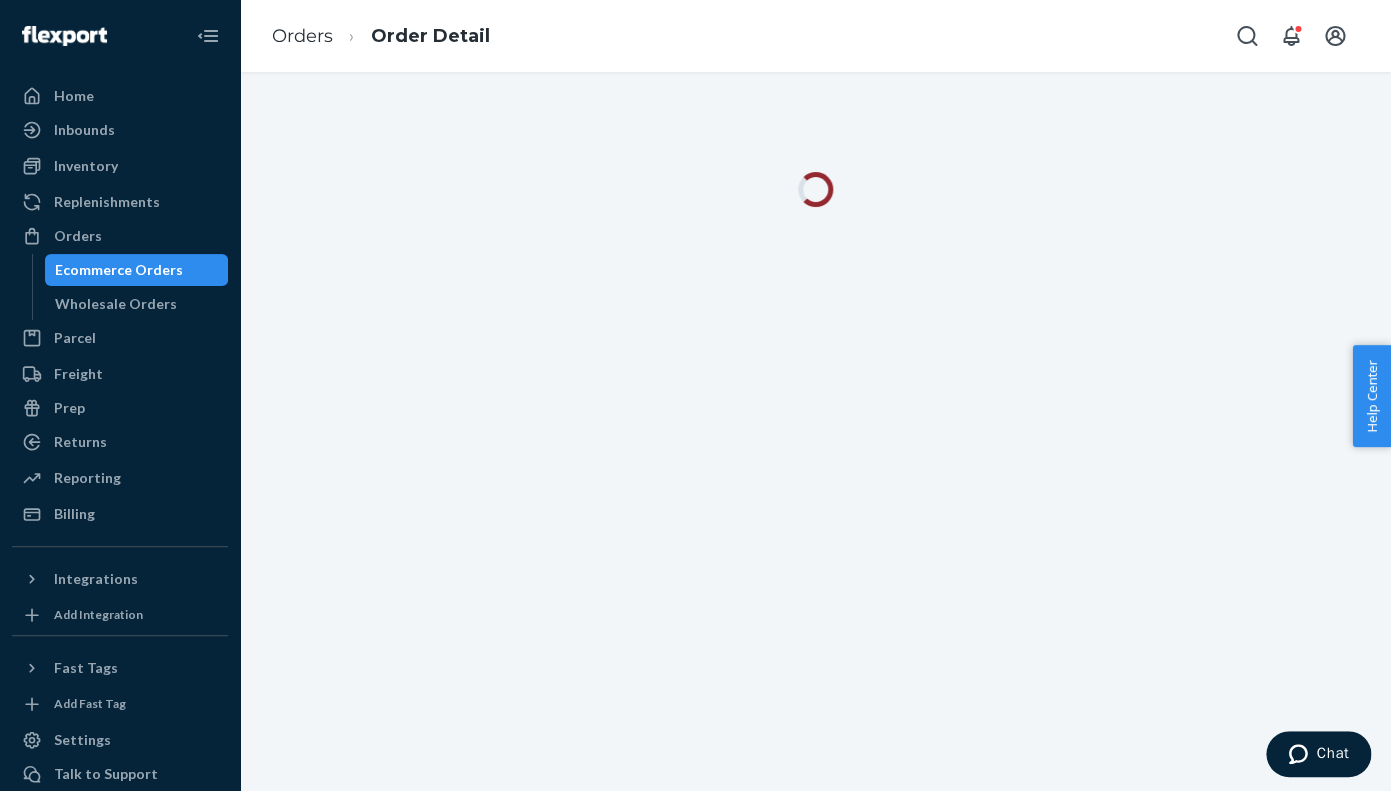 scroll, scrollTop: 0, scrollLeft: 0, axis: both 